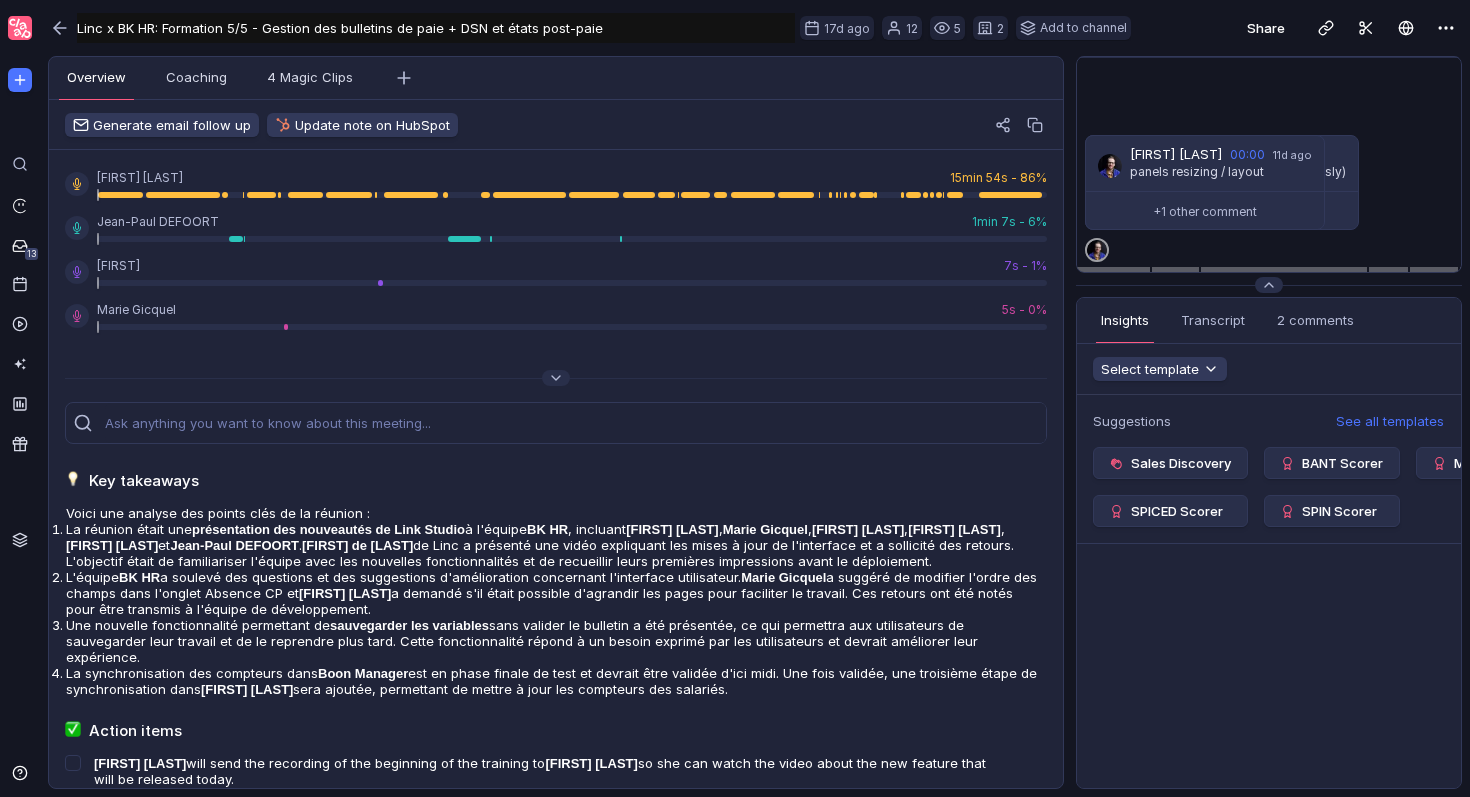 scroll, scrollTop: 0, scrollLeft: 0, axis: both 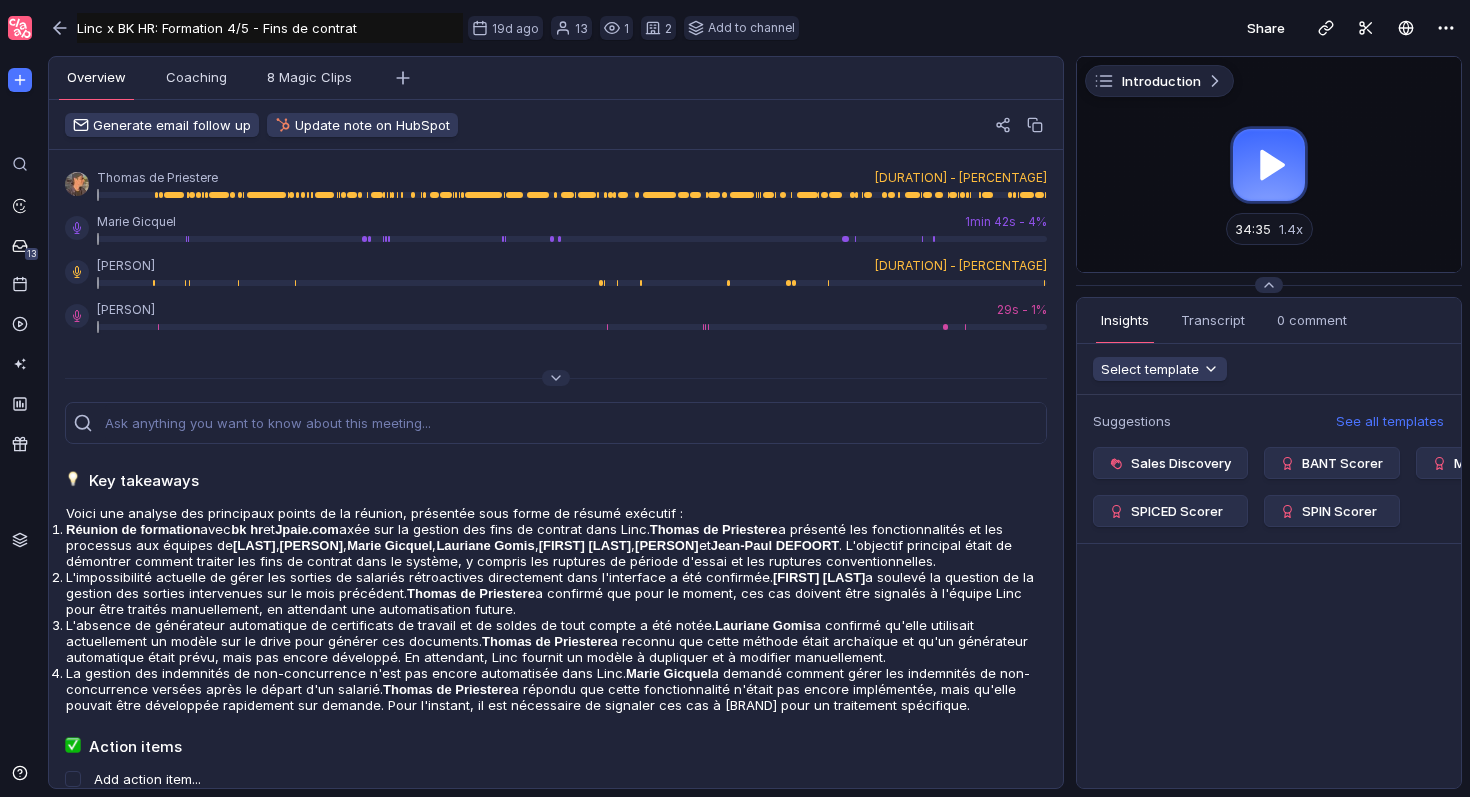 click at bounding box center (1269, 164) 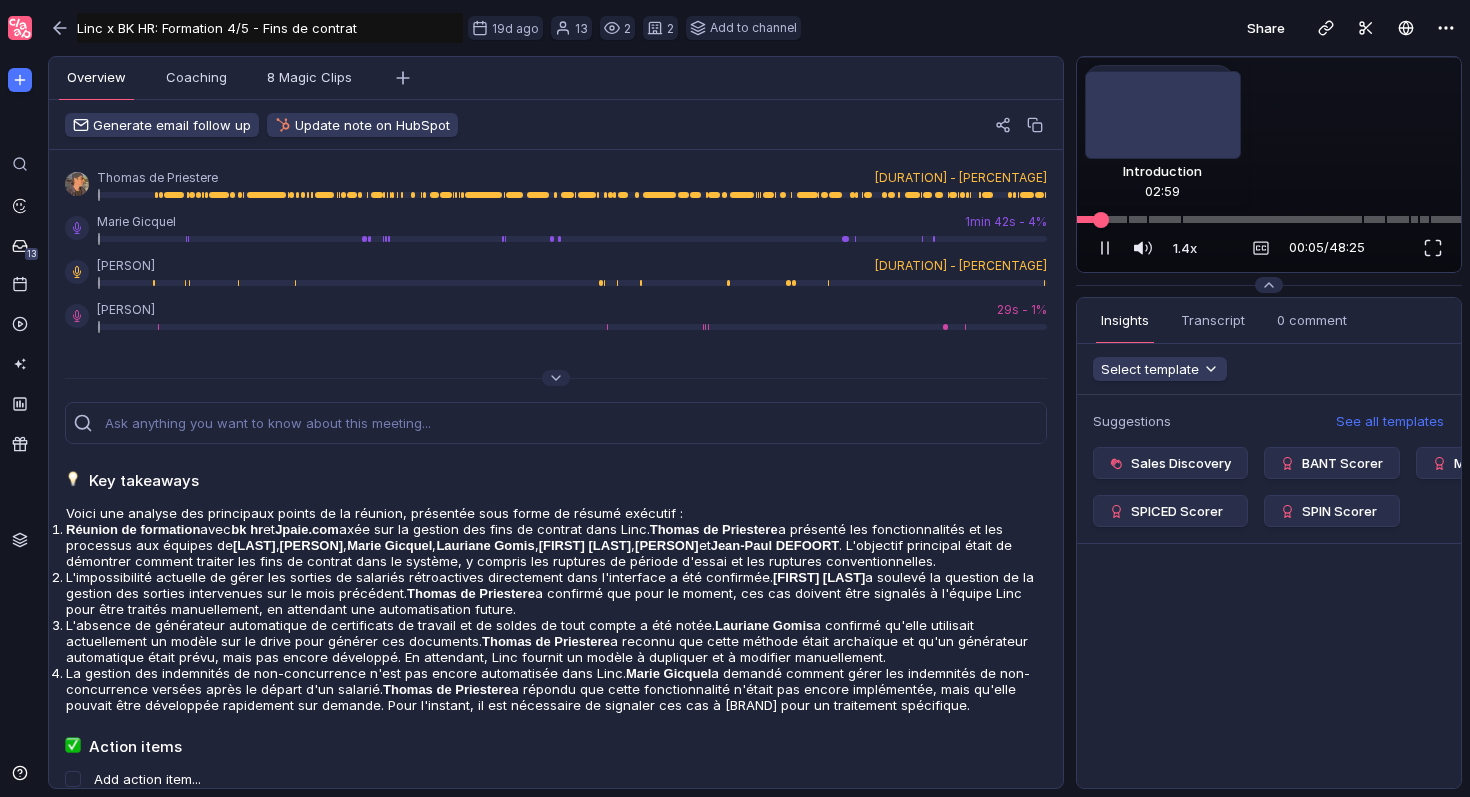 click at bounding box center [1269, 219] 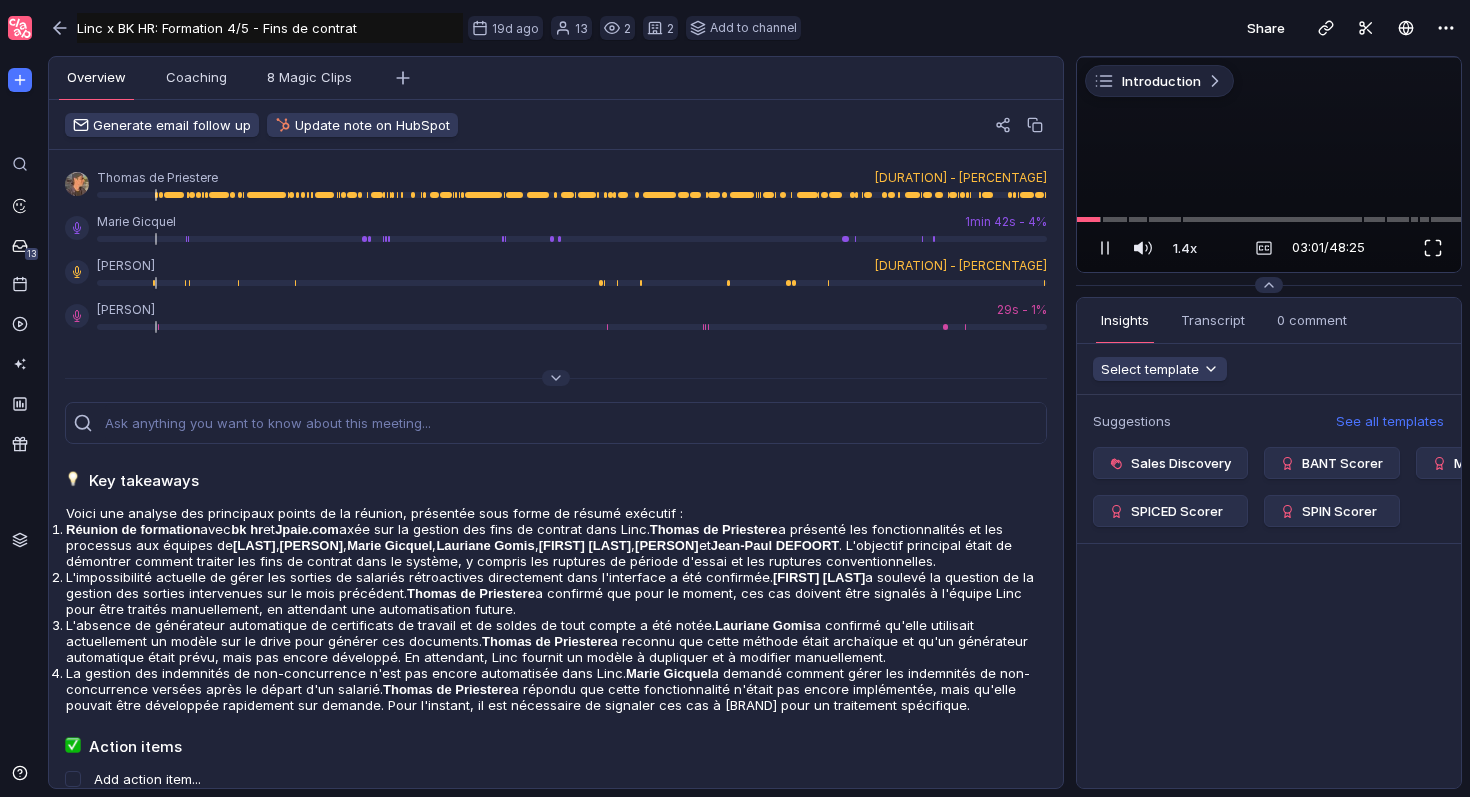 click at bounding box center (1433, 248) 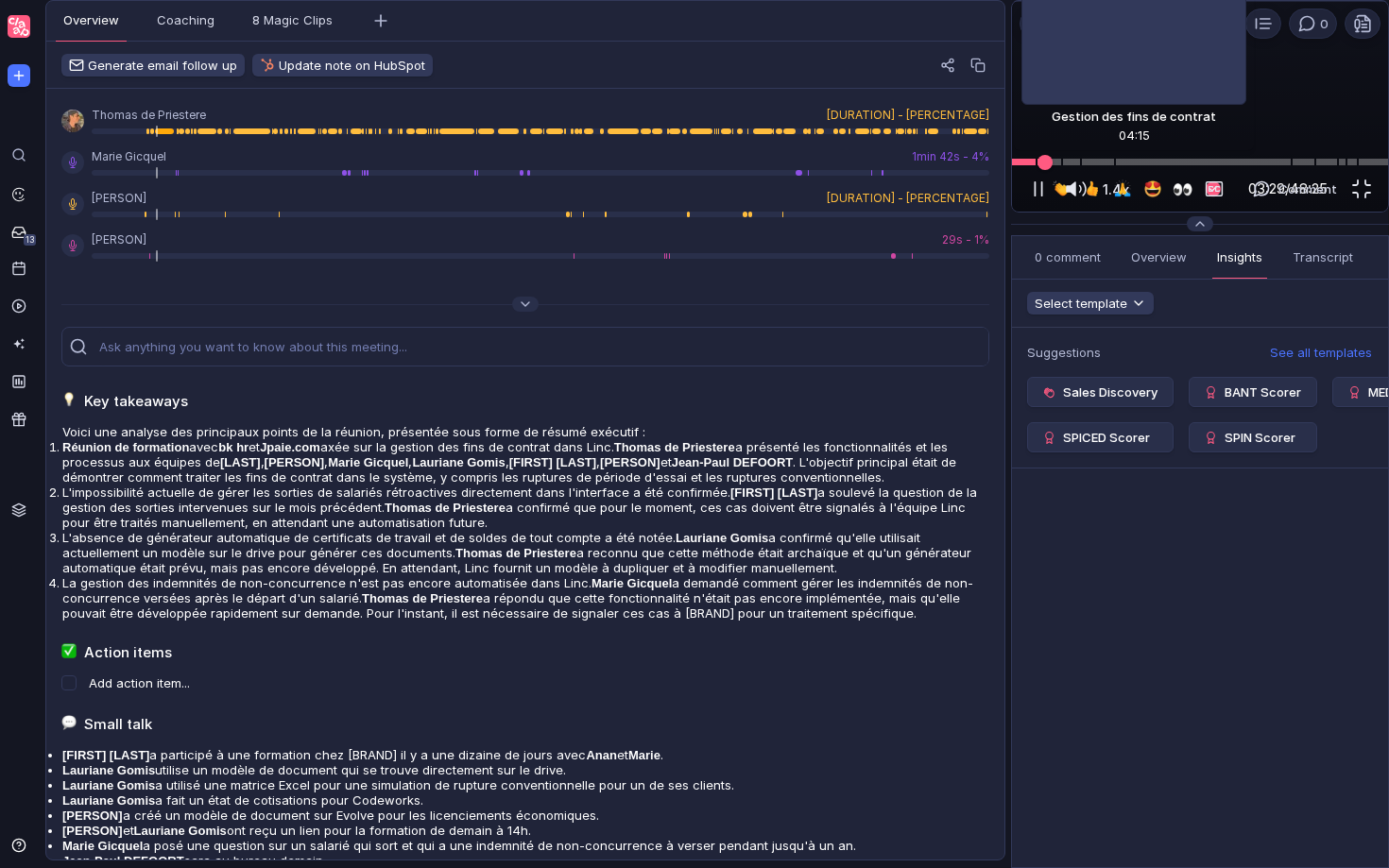 click at bounding box center [1200, 162] 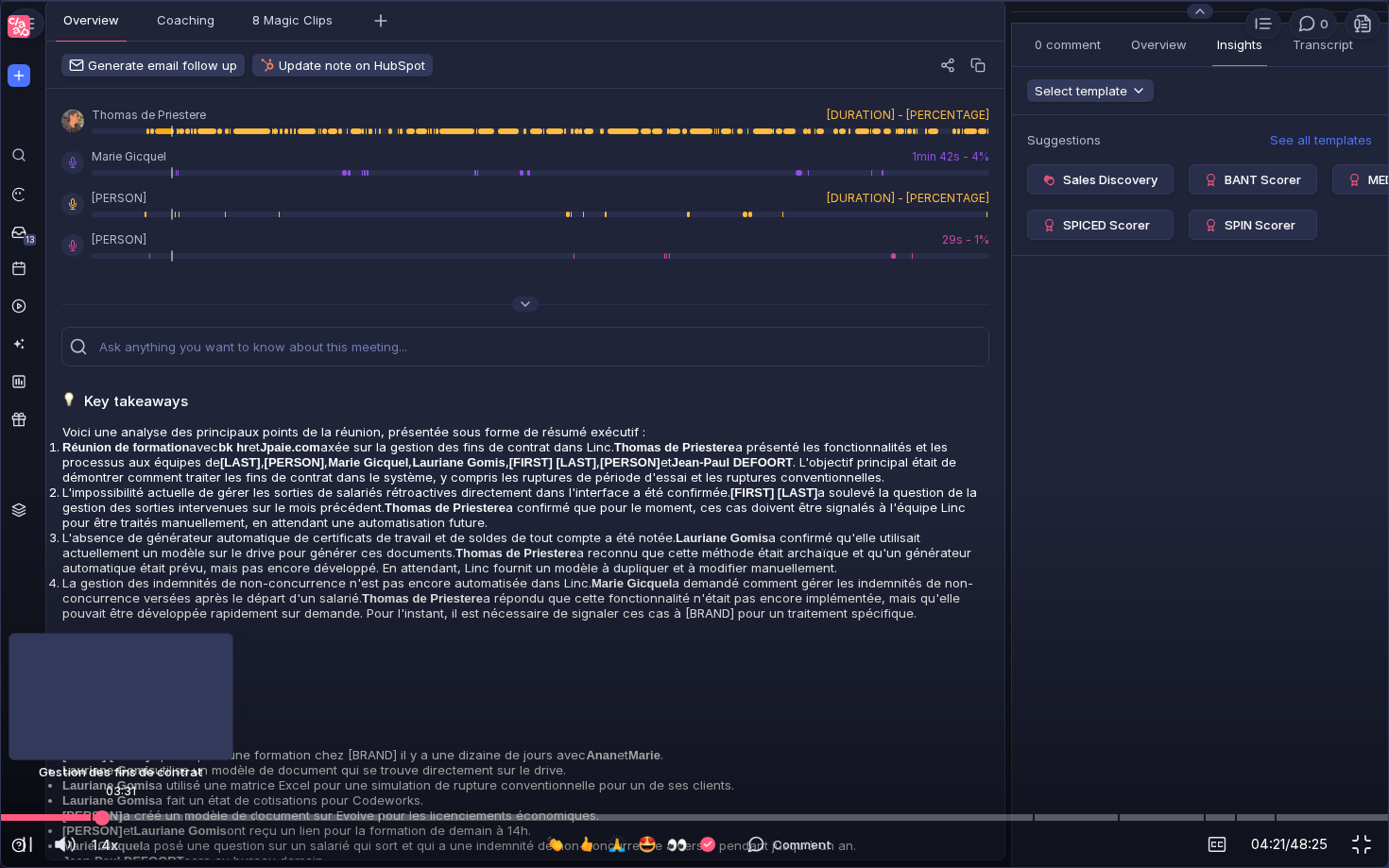 click at bounding box center (694, 817) 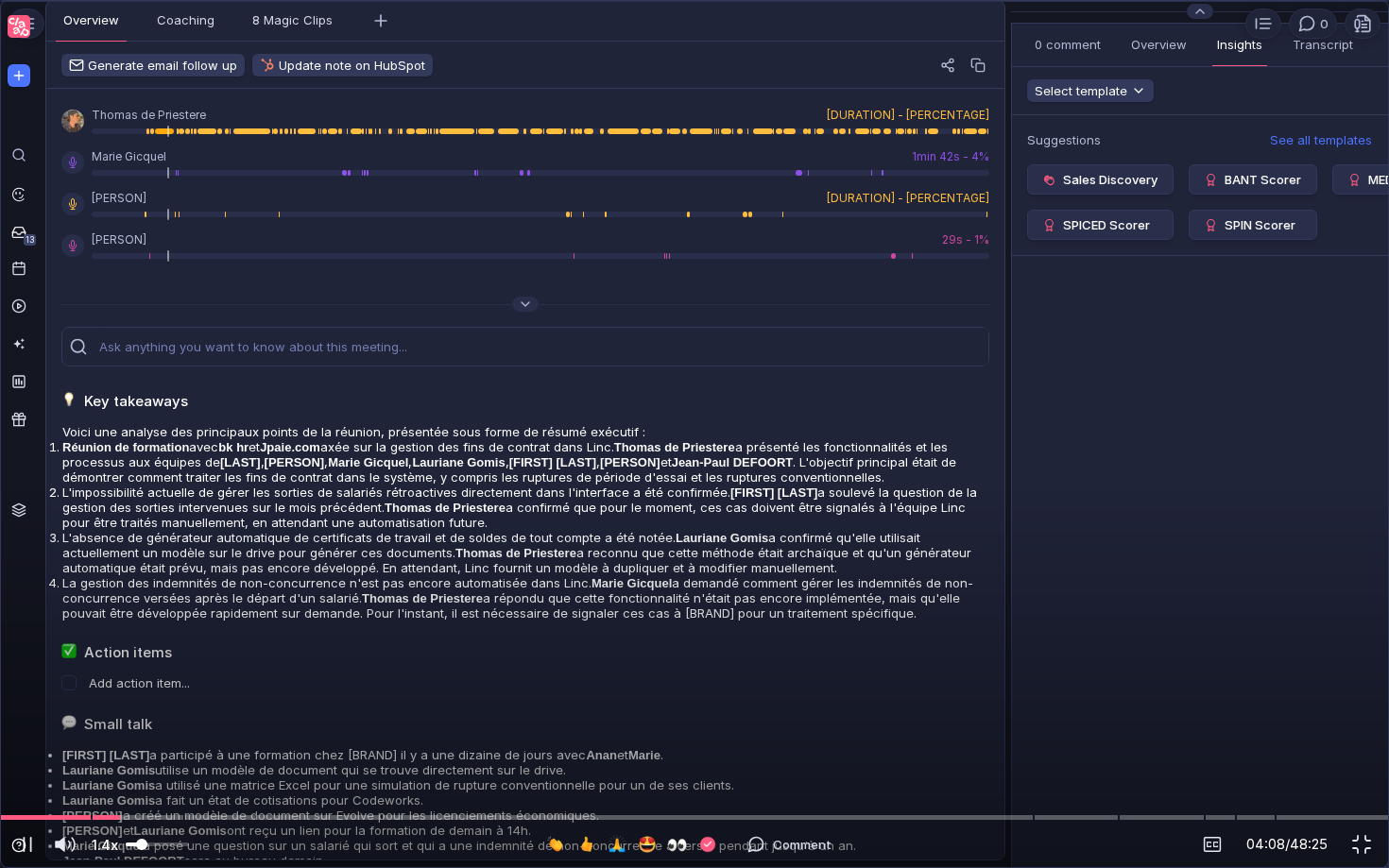 click at bounding box center [157, 844] 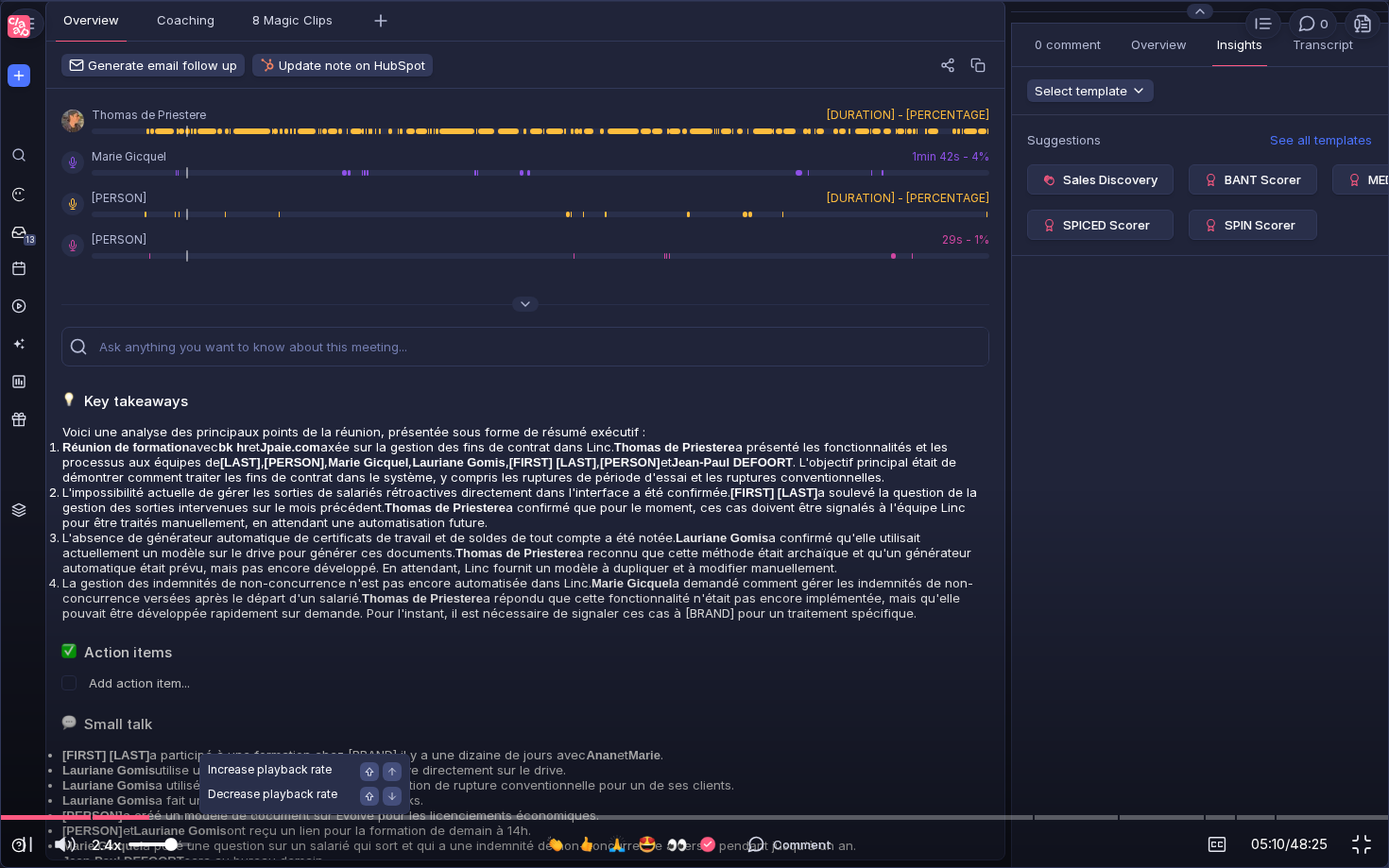 click at bounding box center (160, 844) 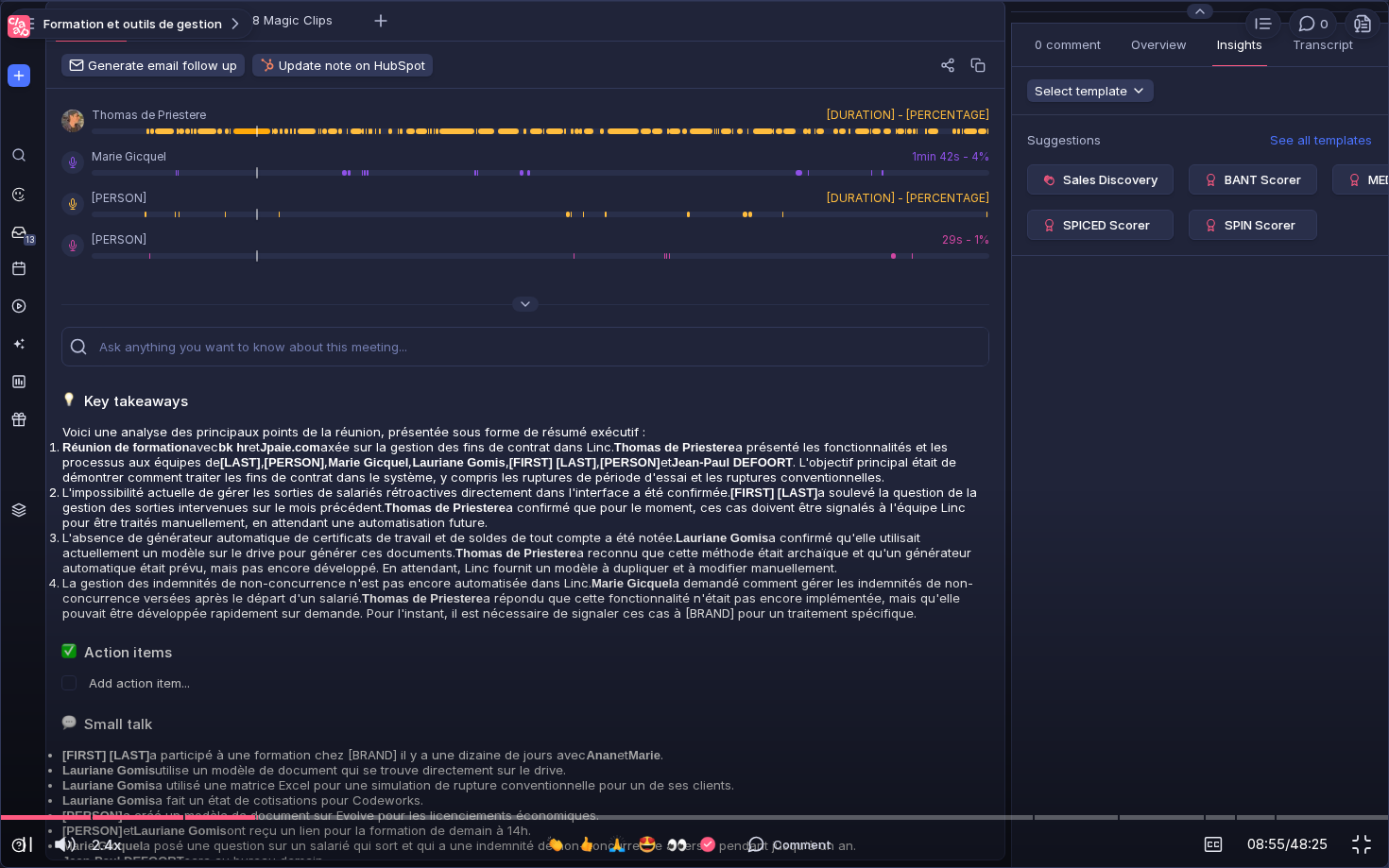 click at bounding box center (27, 844) 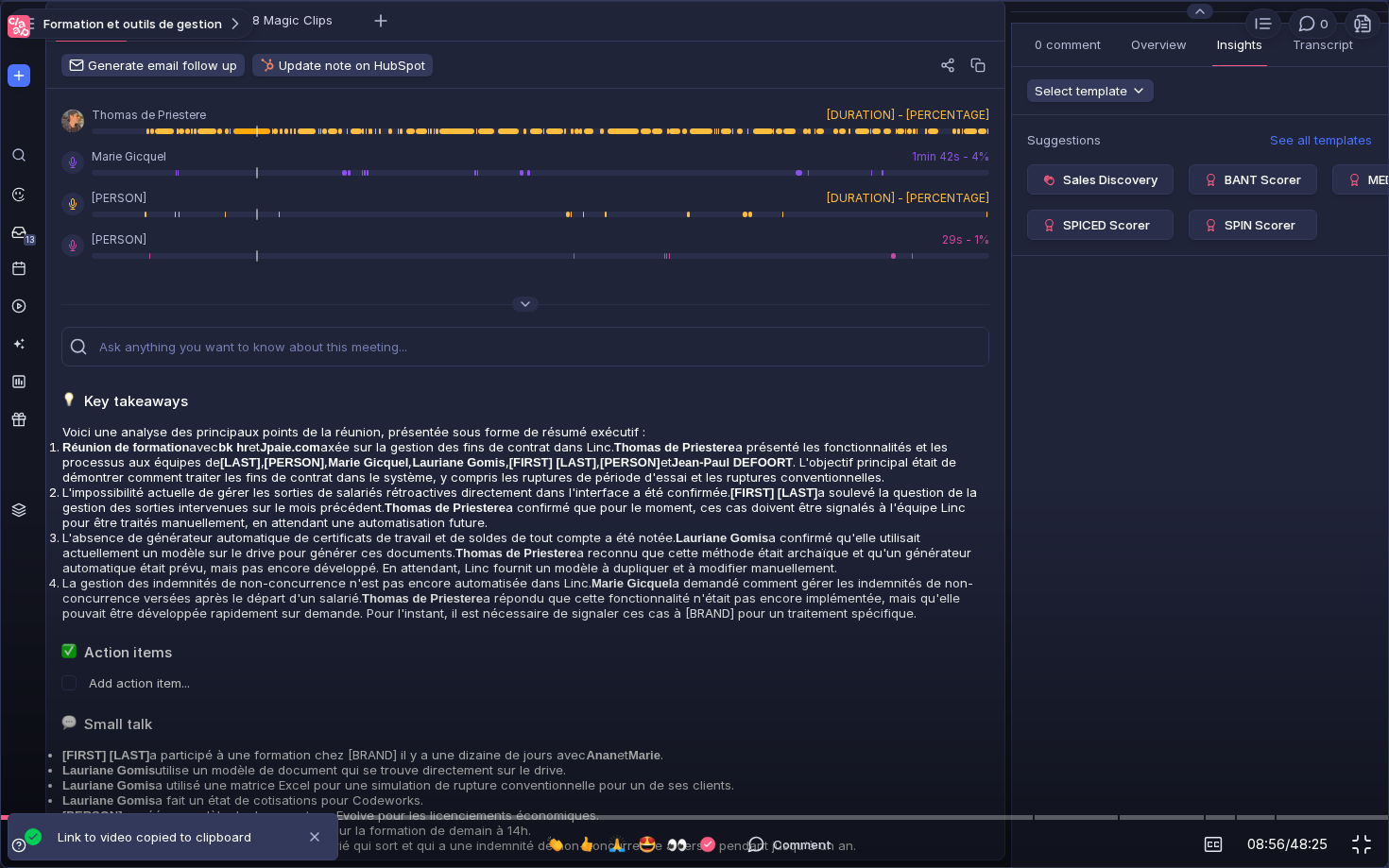 click at bounding box center [694, 44] 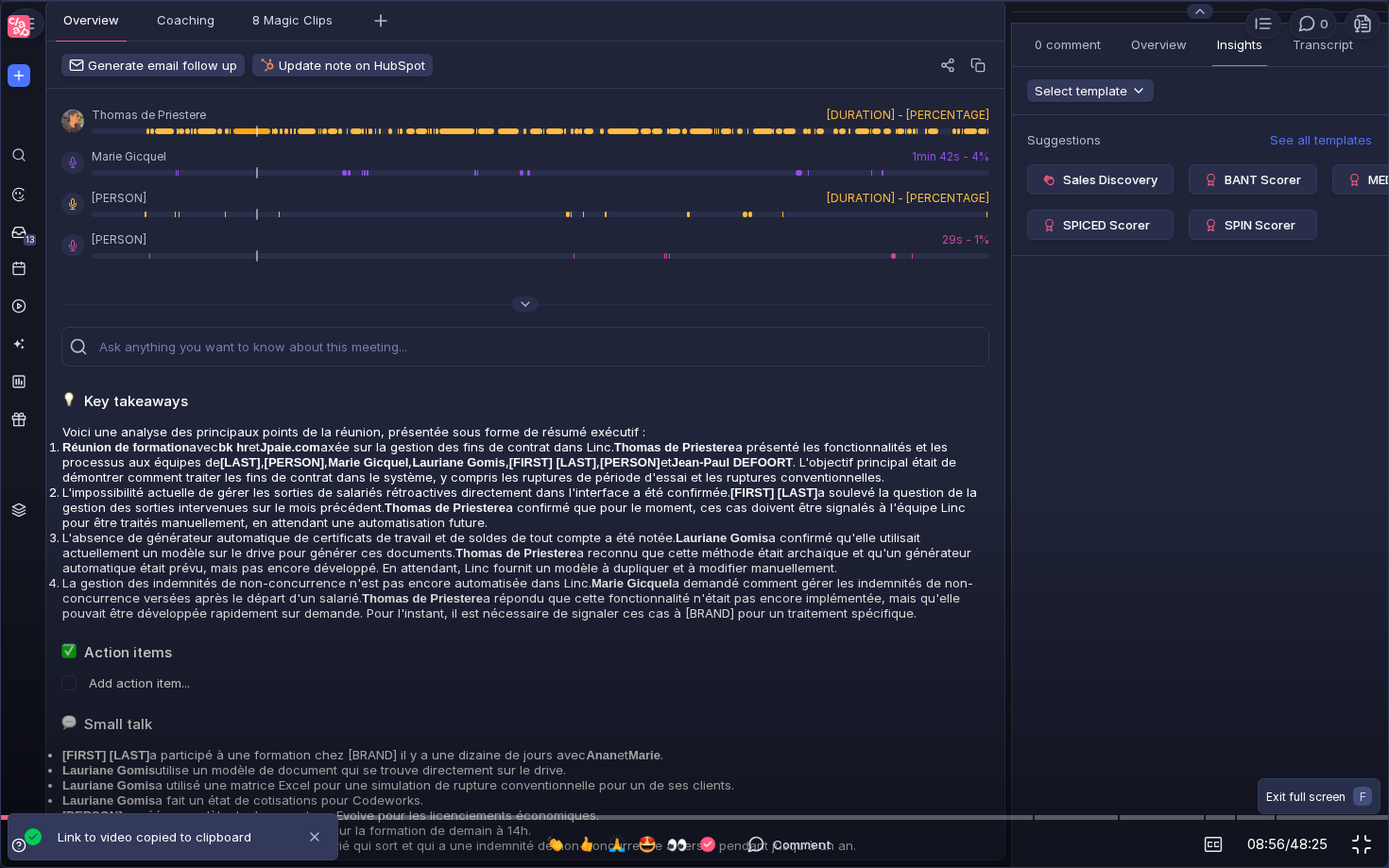 click at bounding box center (1362, 844) 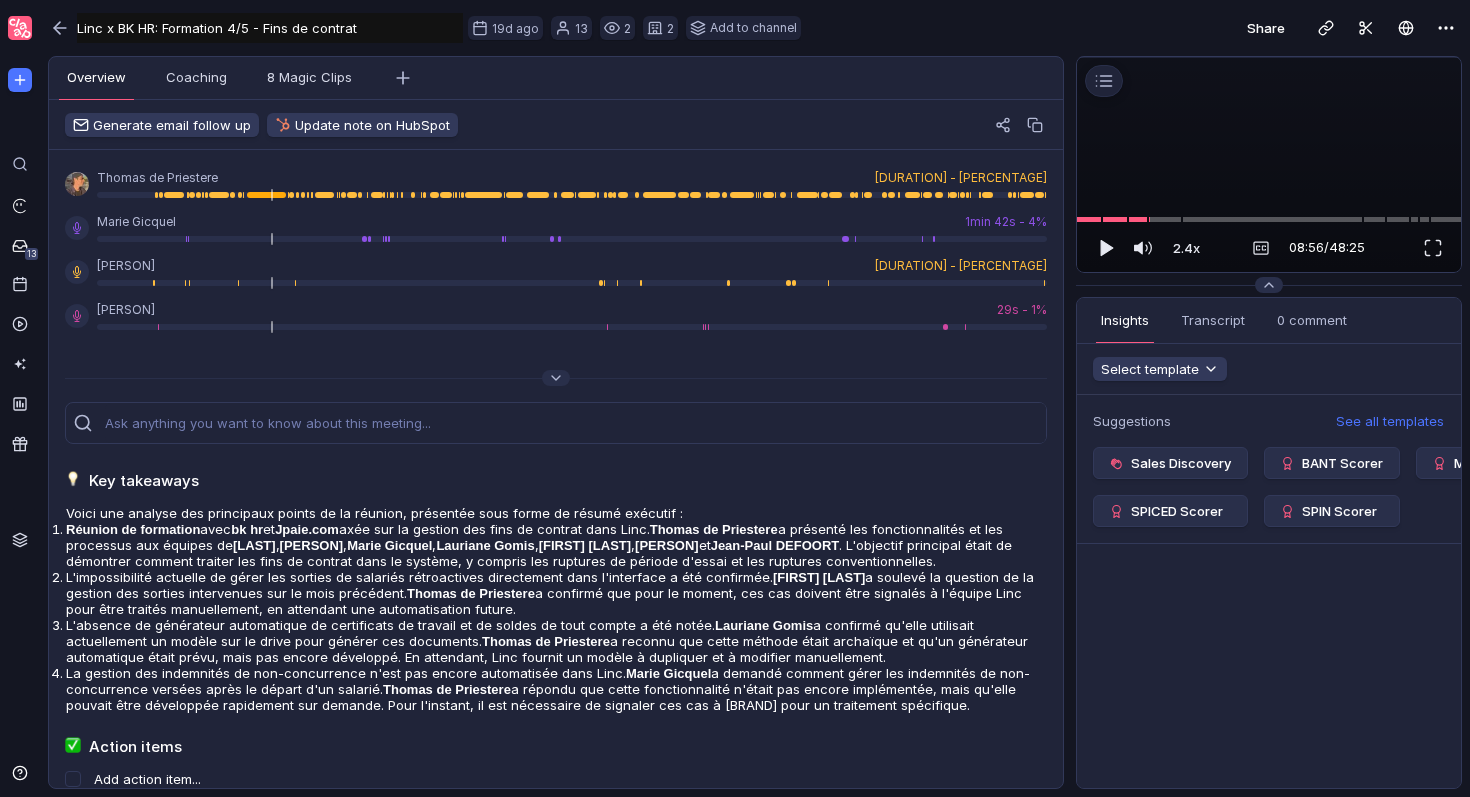 click at bounding box center (1269, 57) 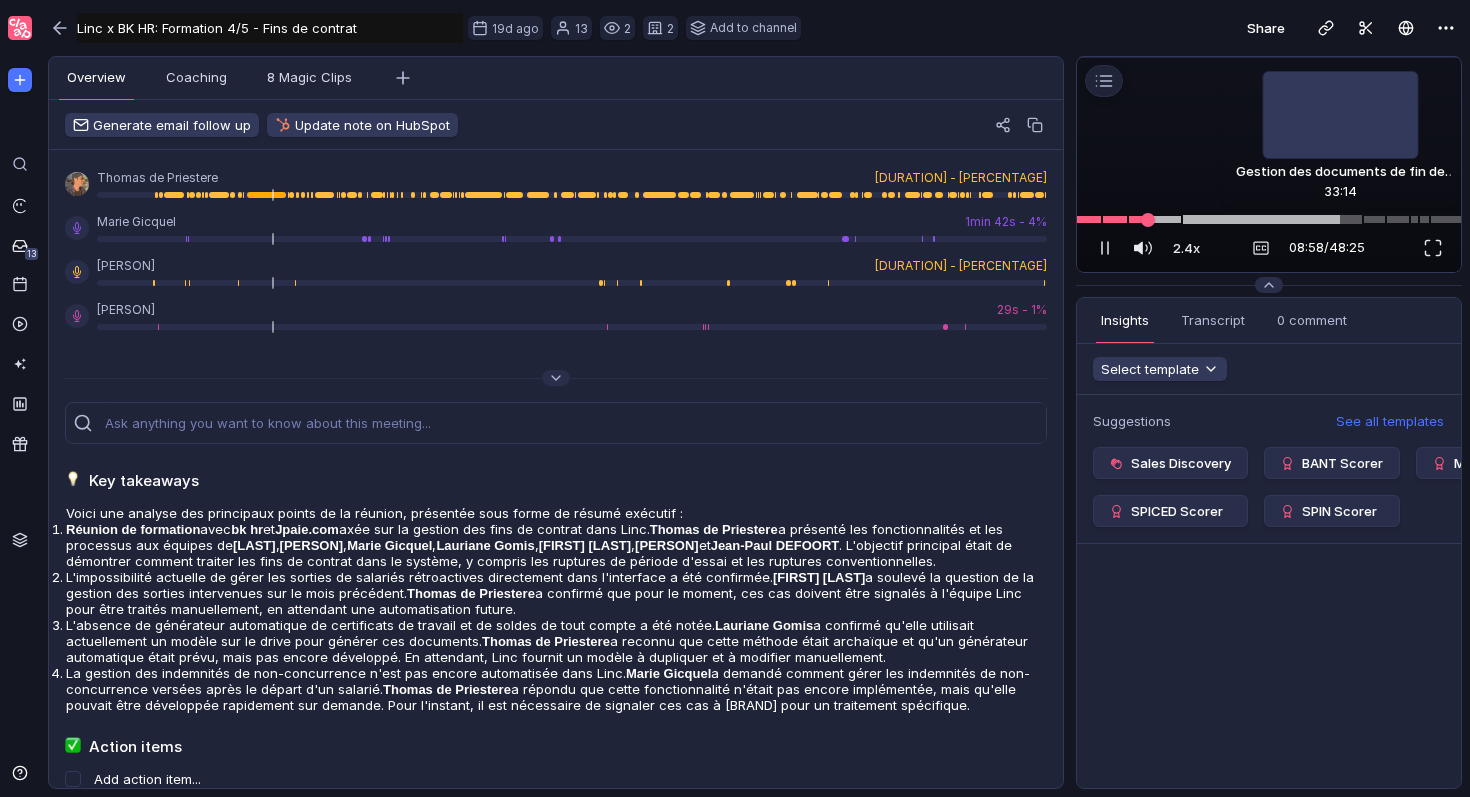 click at bounding box center [1269, 219] 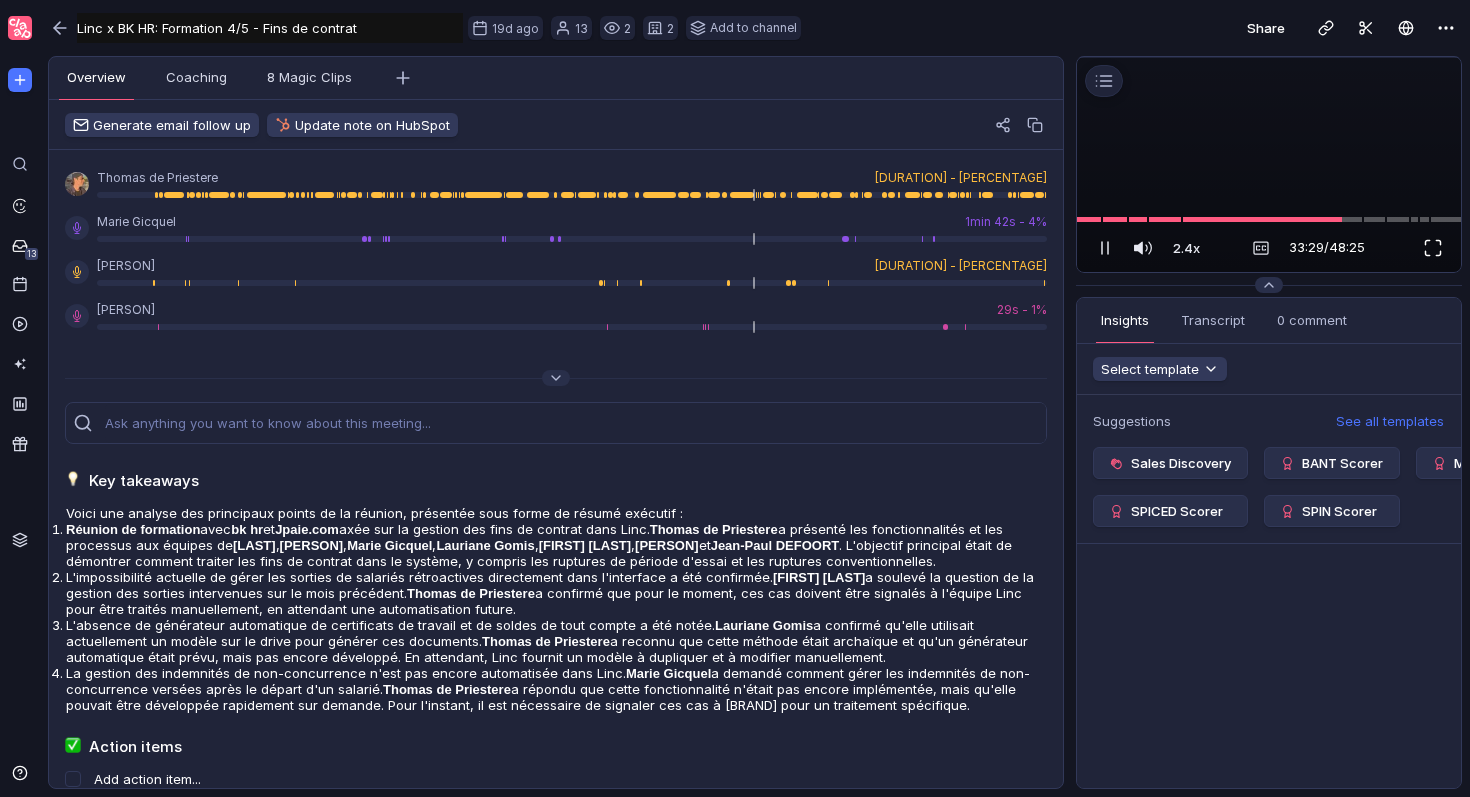 click at bounding box center [1433, 248] 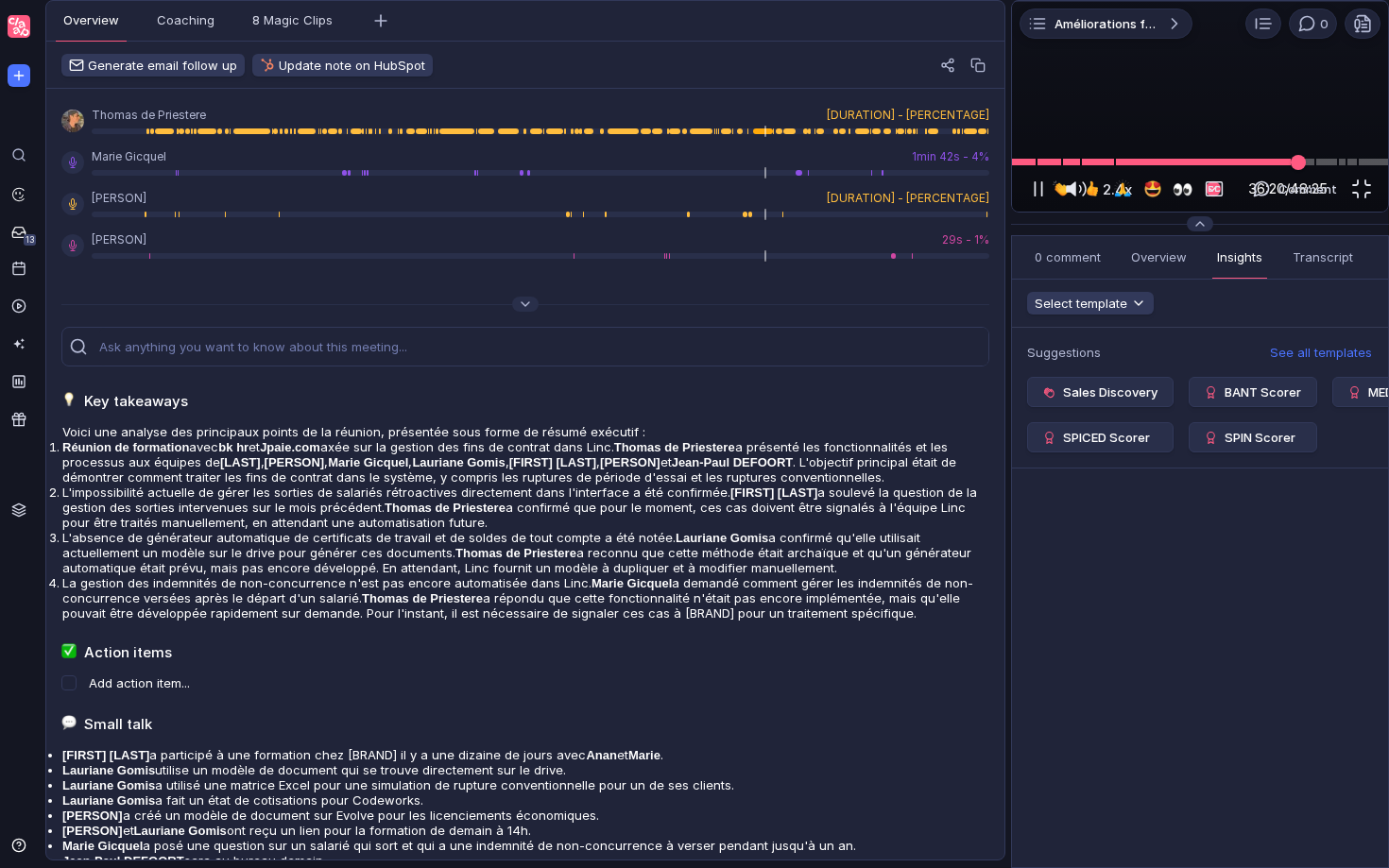click at bounding box center (1200, 162) 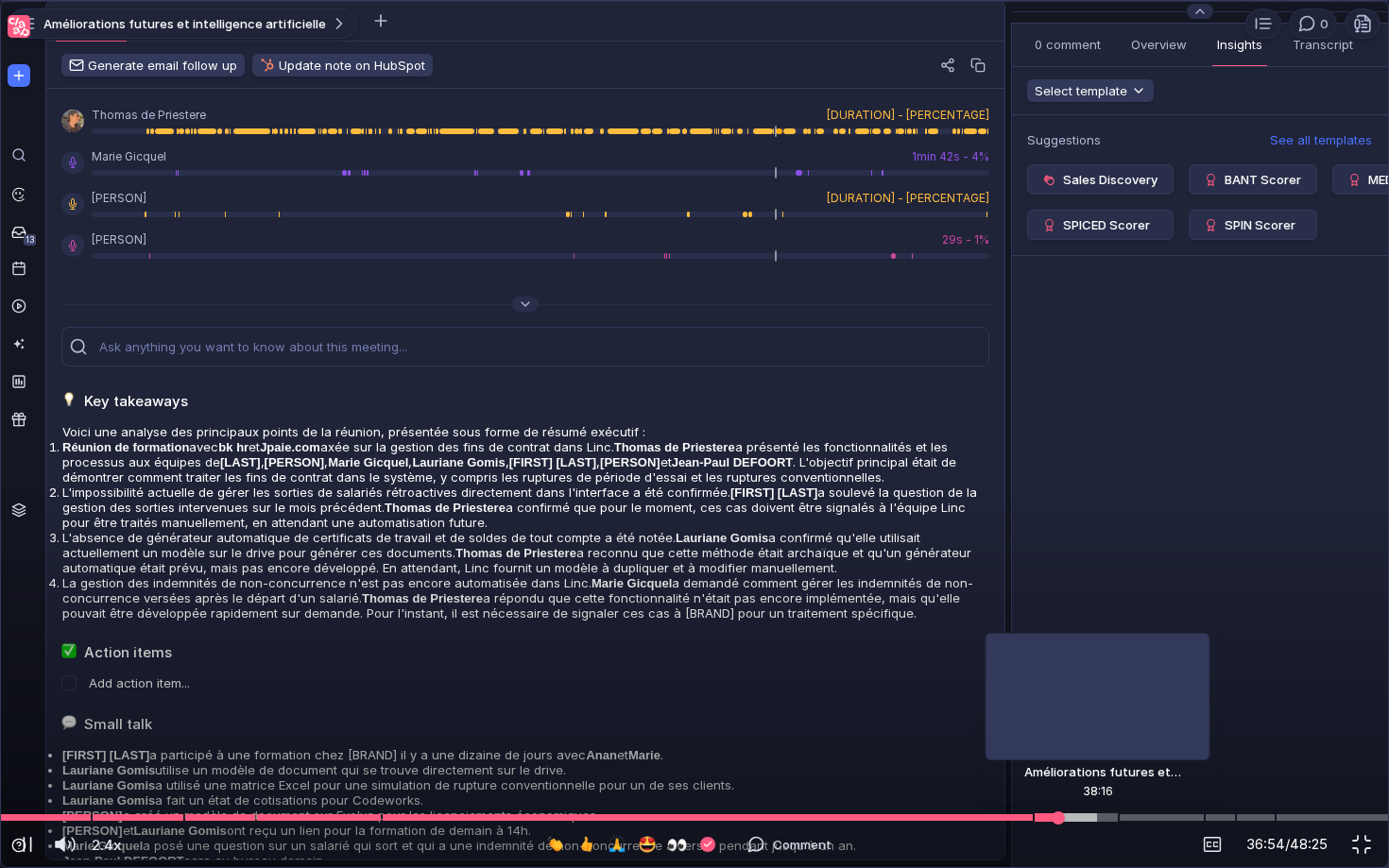 click at bounding box center [694, 817] 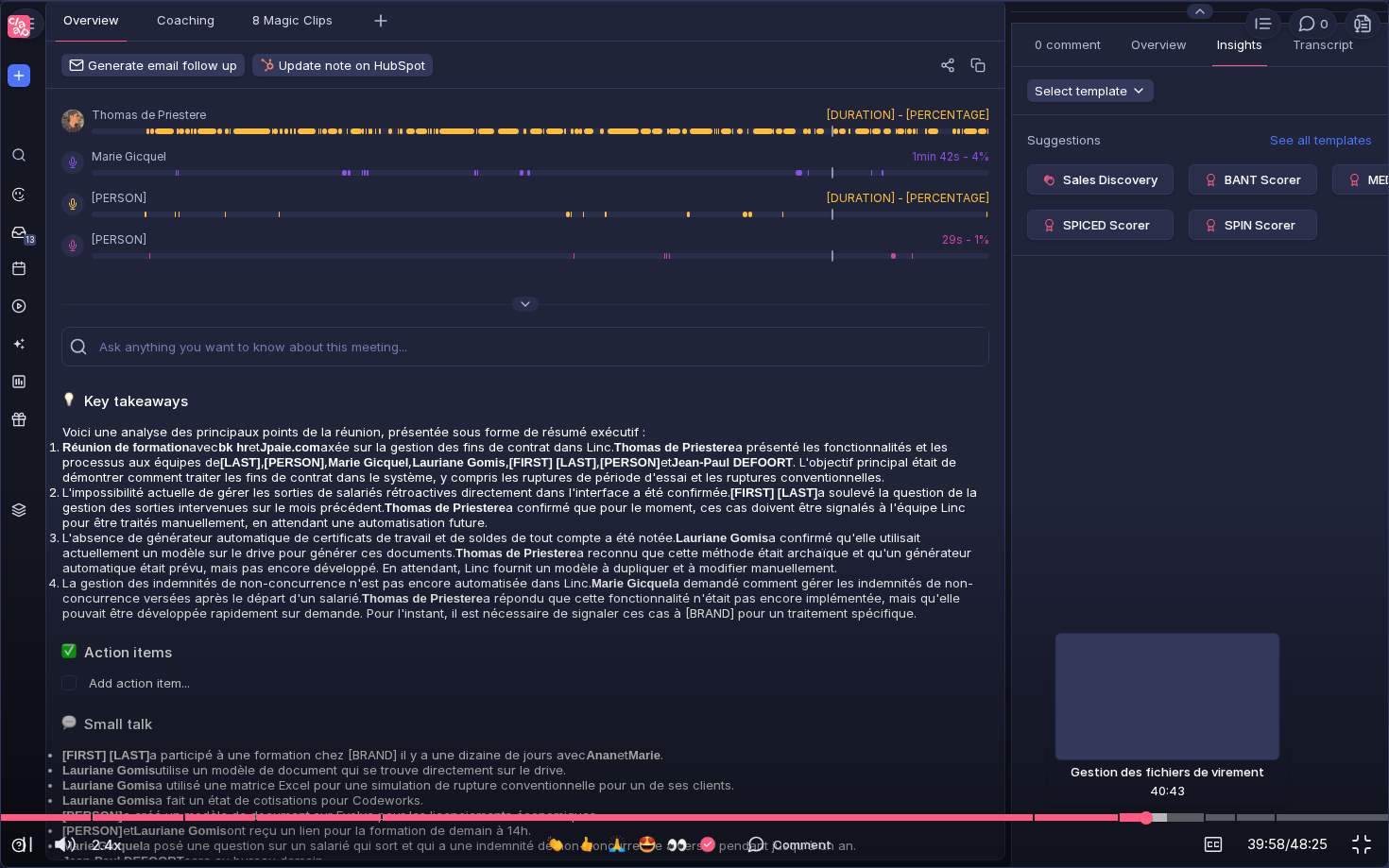 click at bounding box center (694, 817) 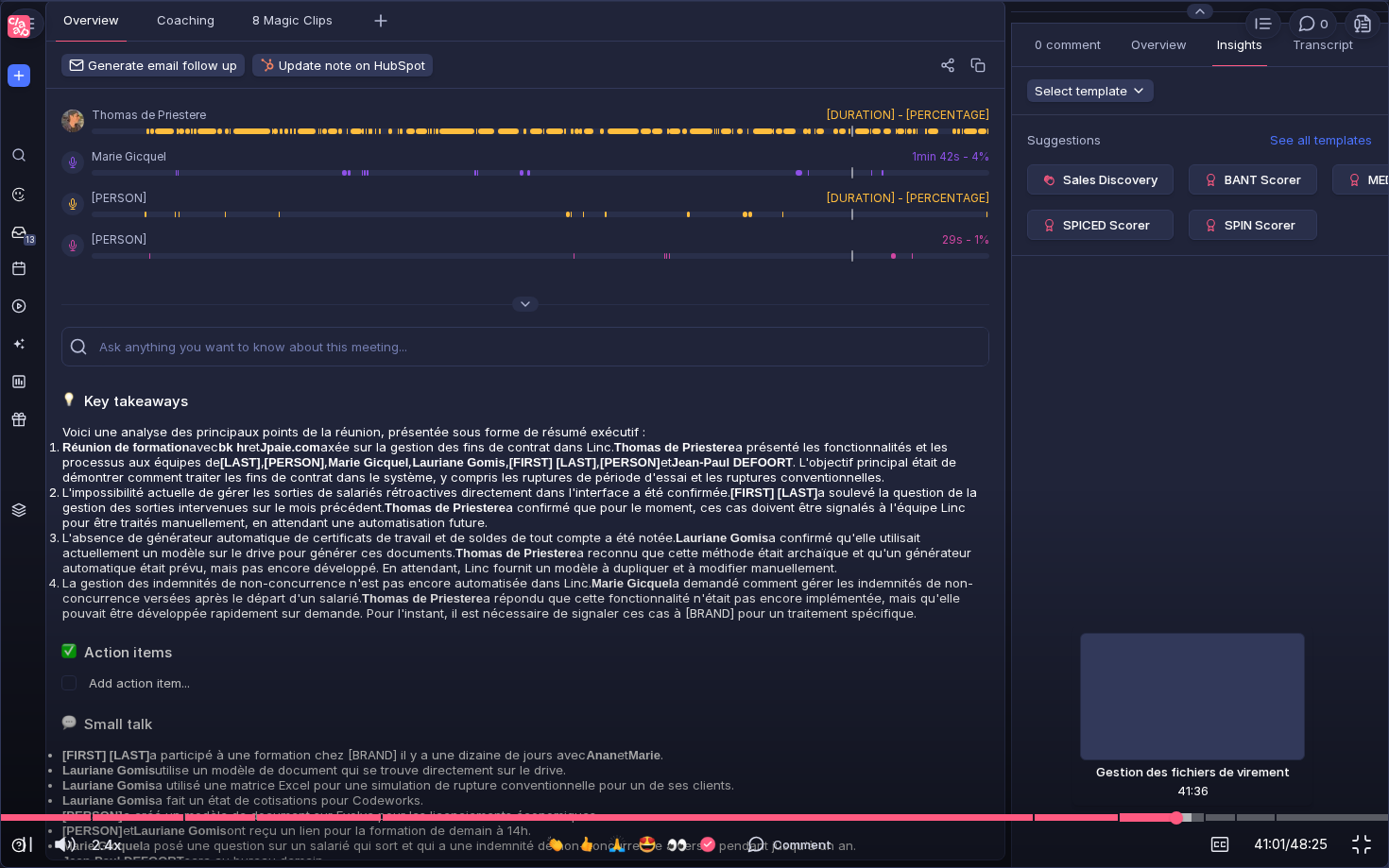 click at bounding box center (694, 817) 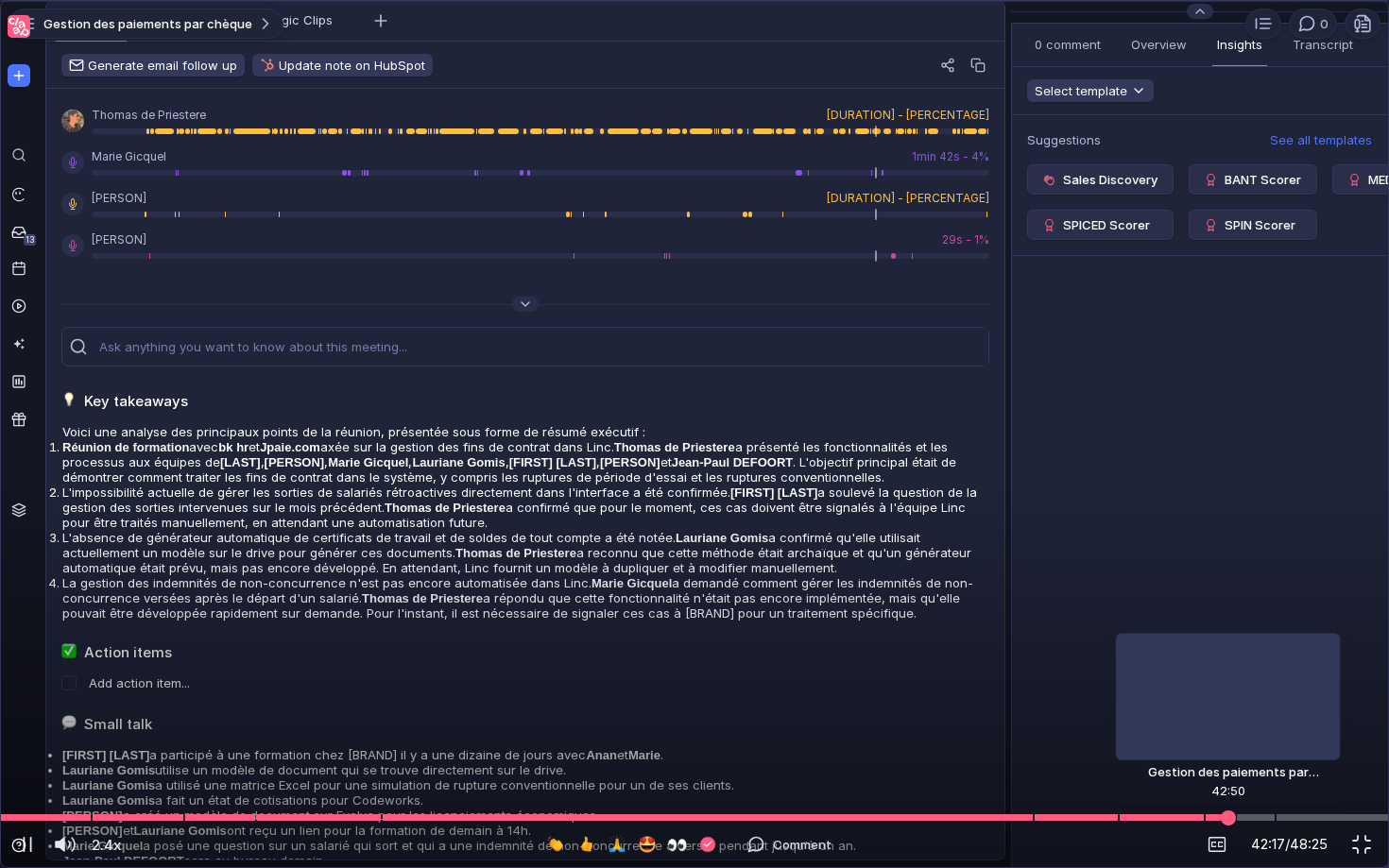 click at bounding box center [694, 817] 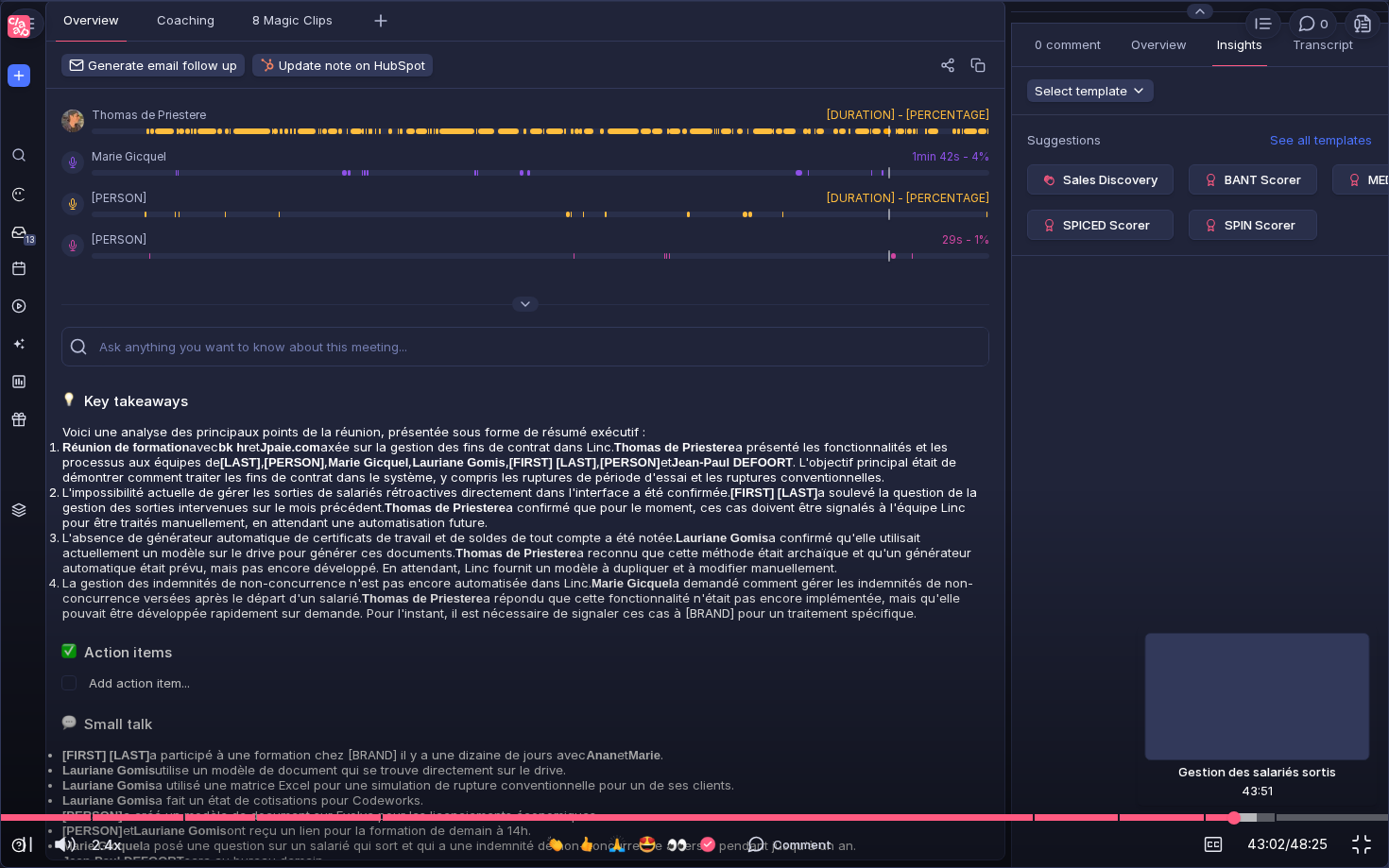 click at bounding box center [694, 817] 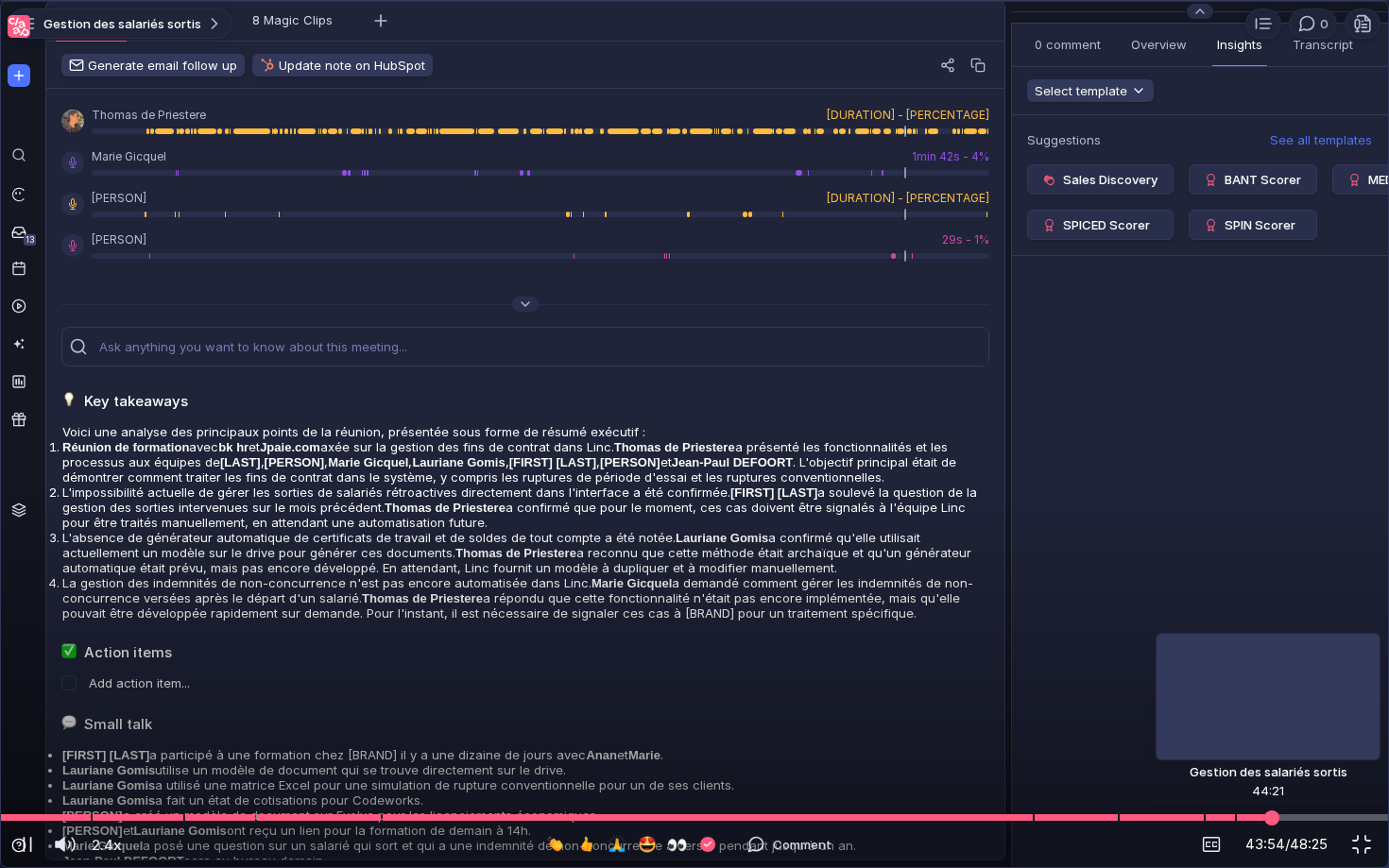 click at bounding box center (694, 817) 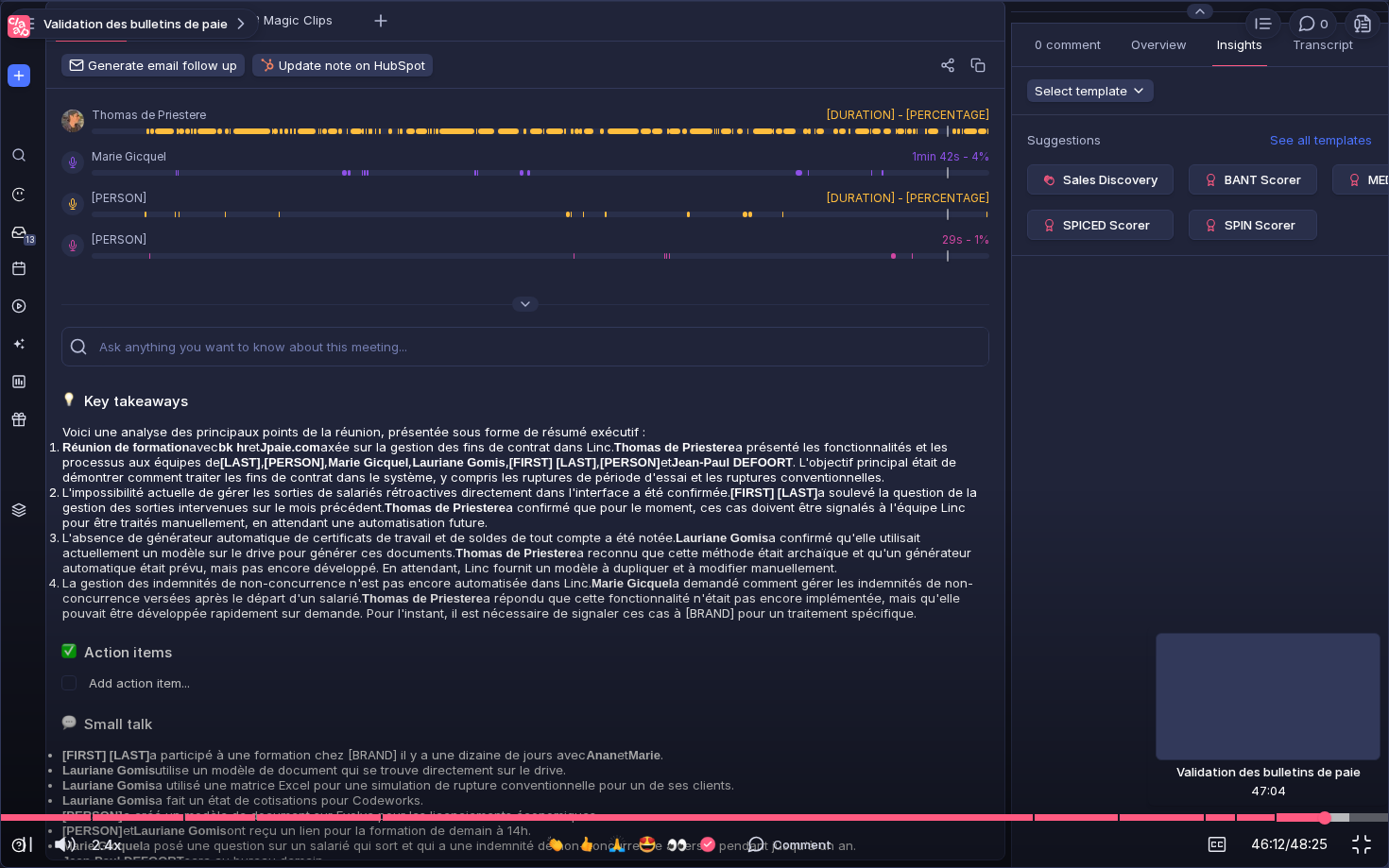 click at bounding box center [694, 817] 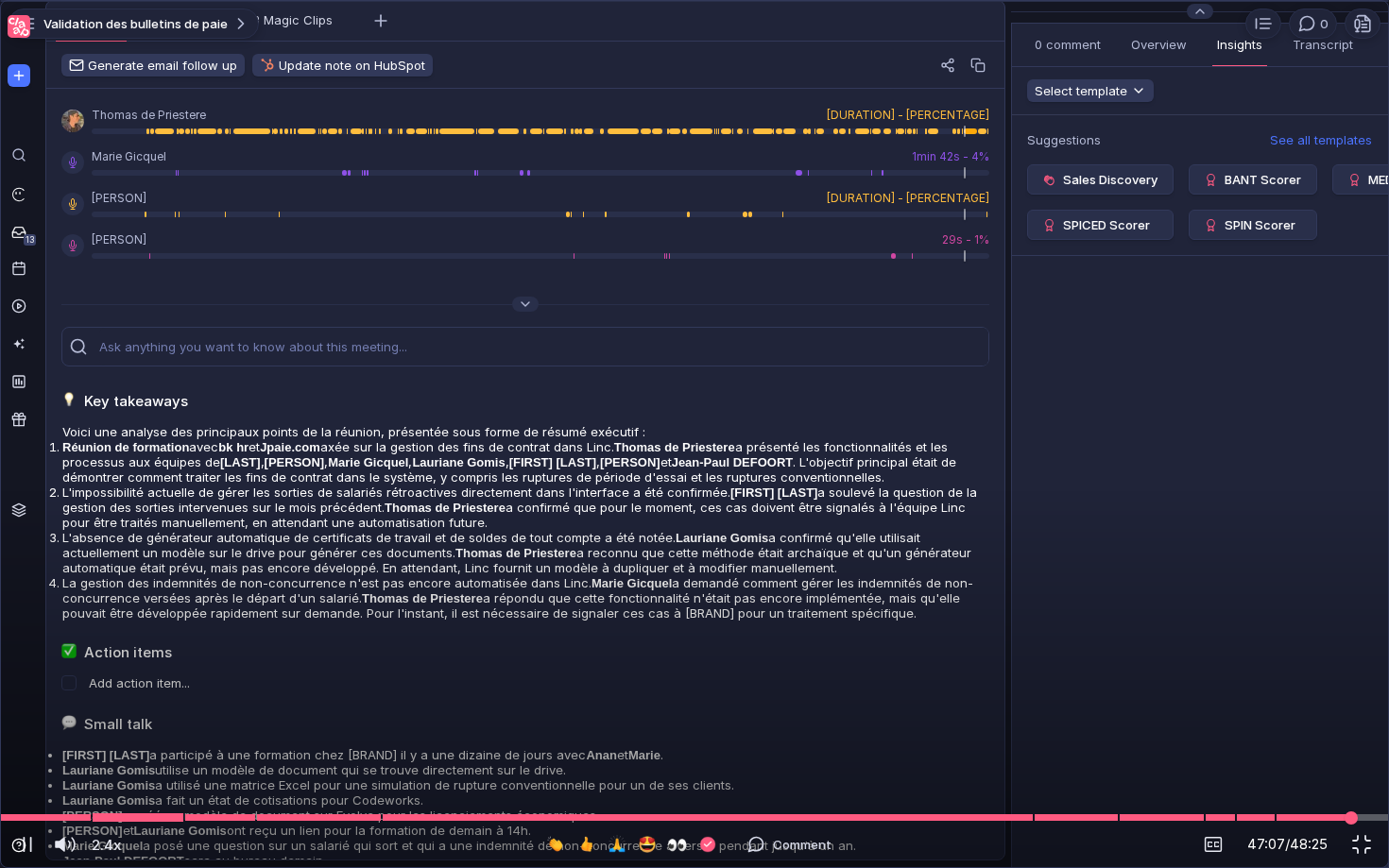 click at bounding box center (694, 817) 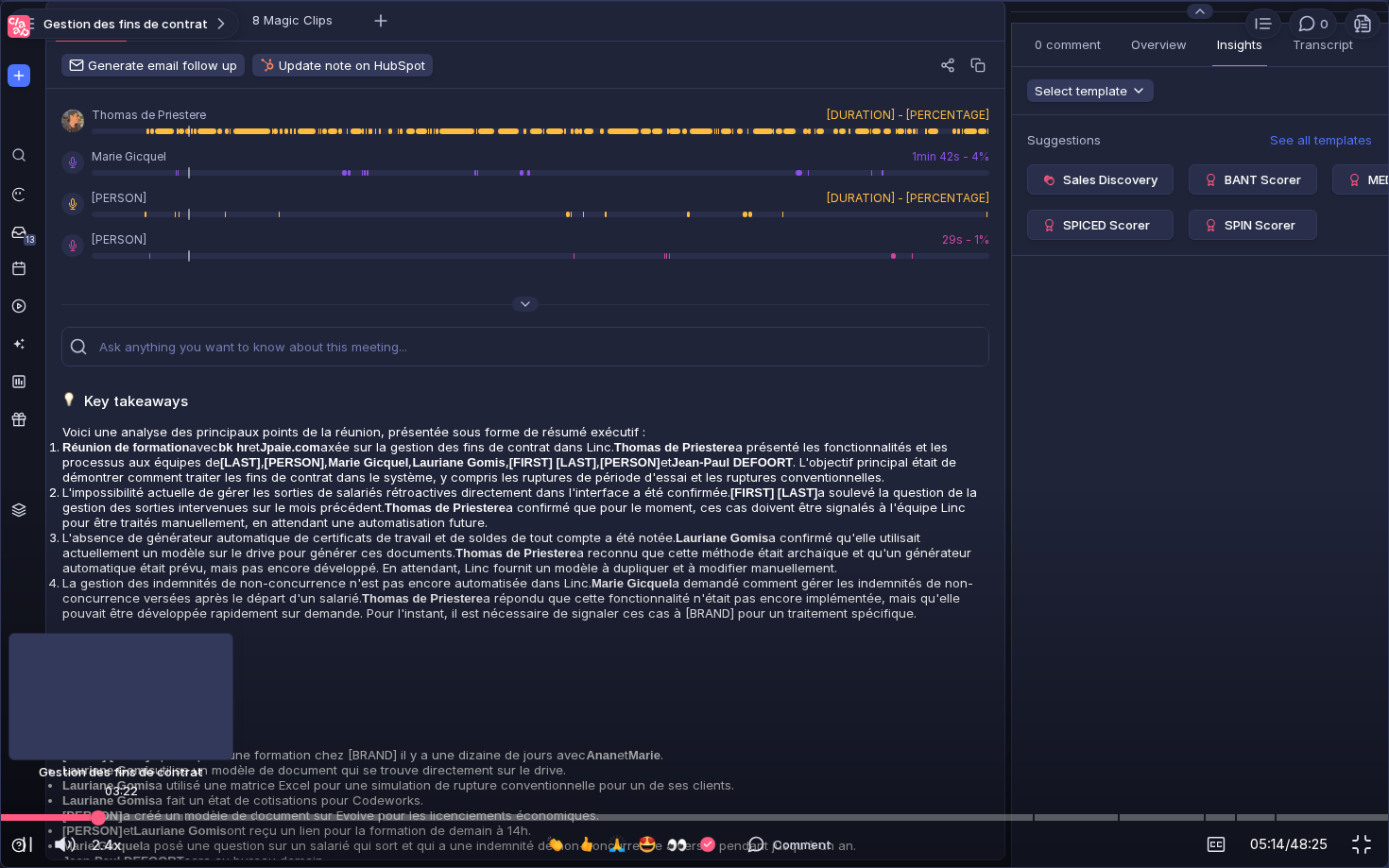 click at bounding box center (694, 817) 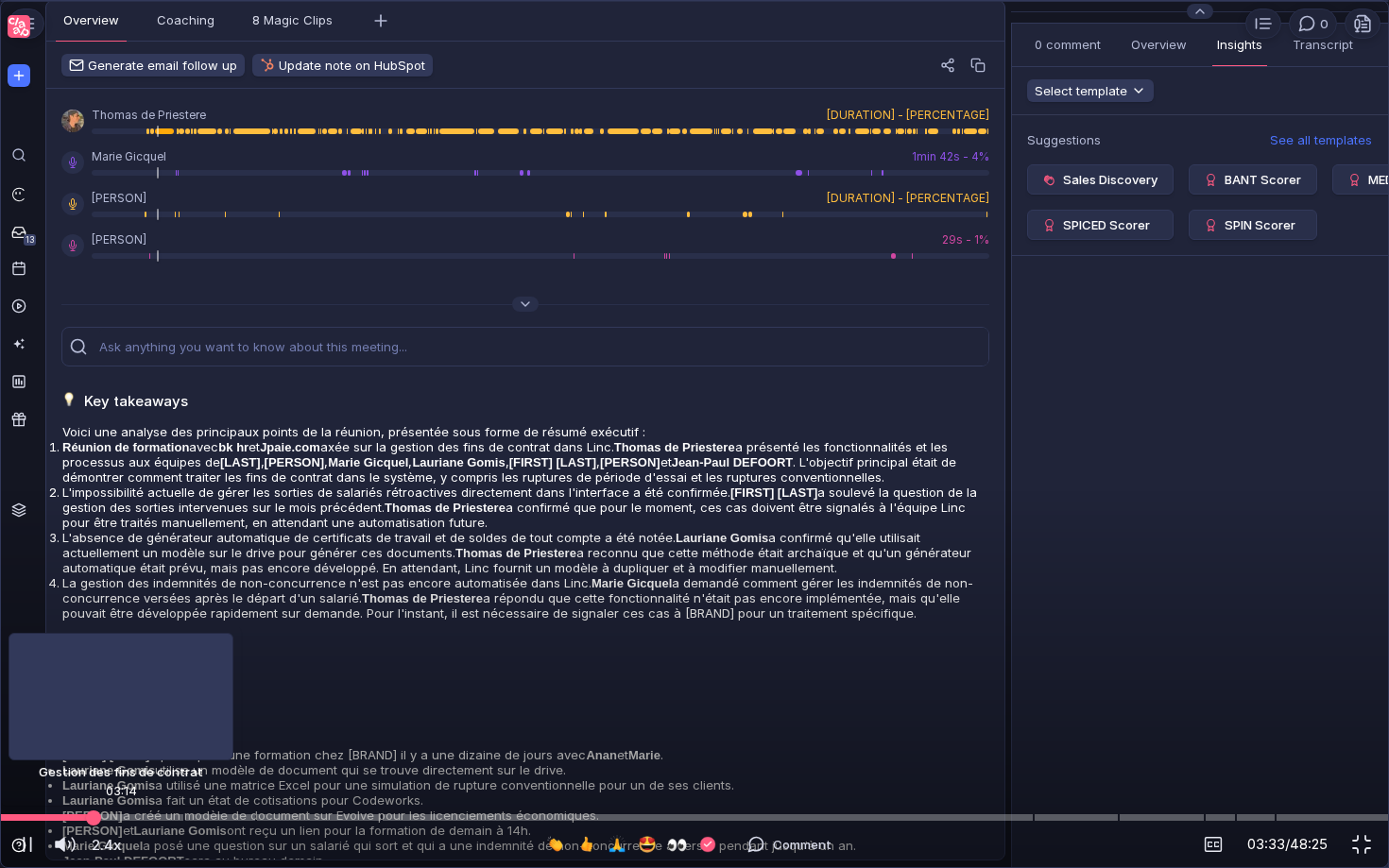 click at bounding box center (694, 817) 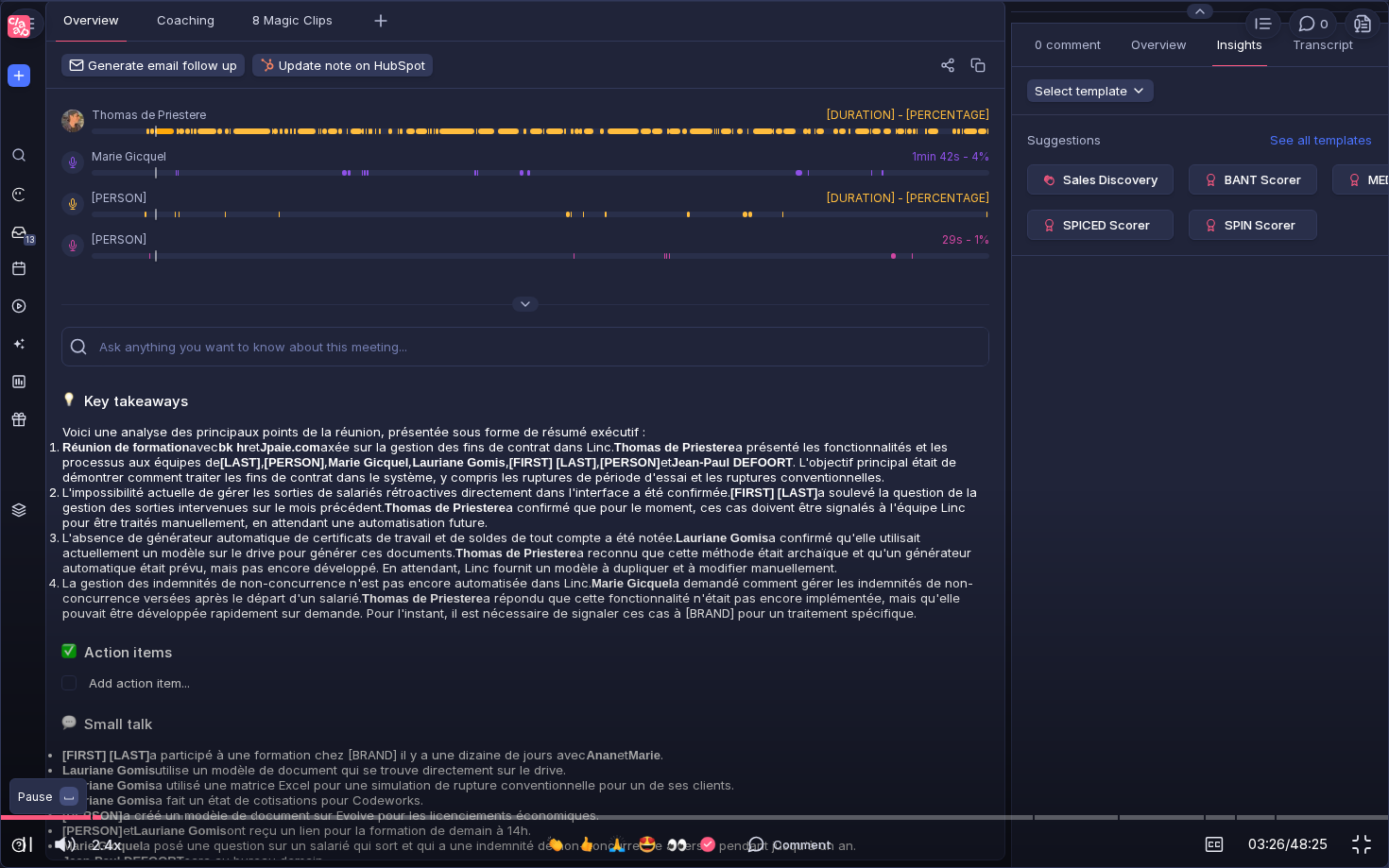 click at bounding box center (27, 844) 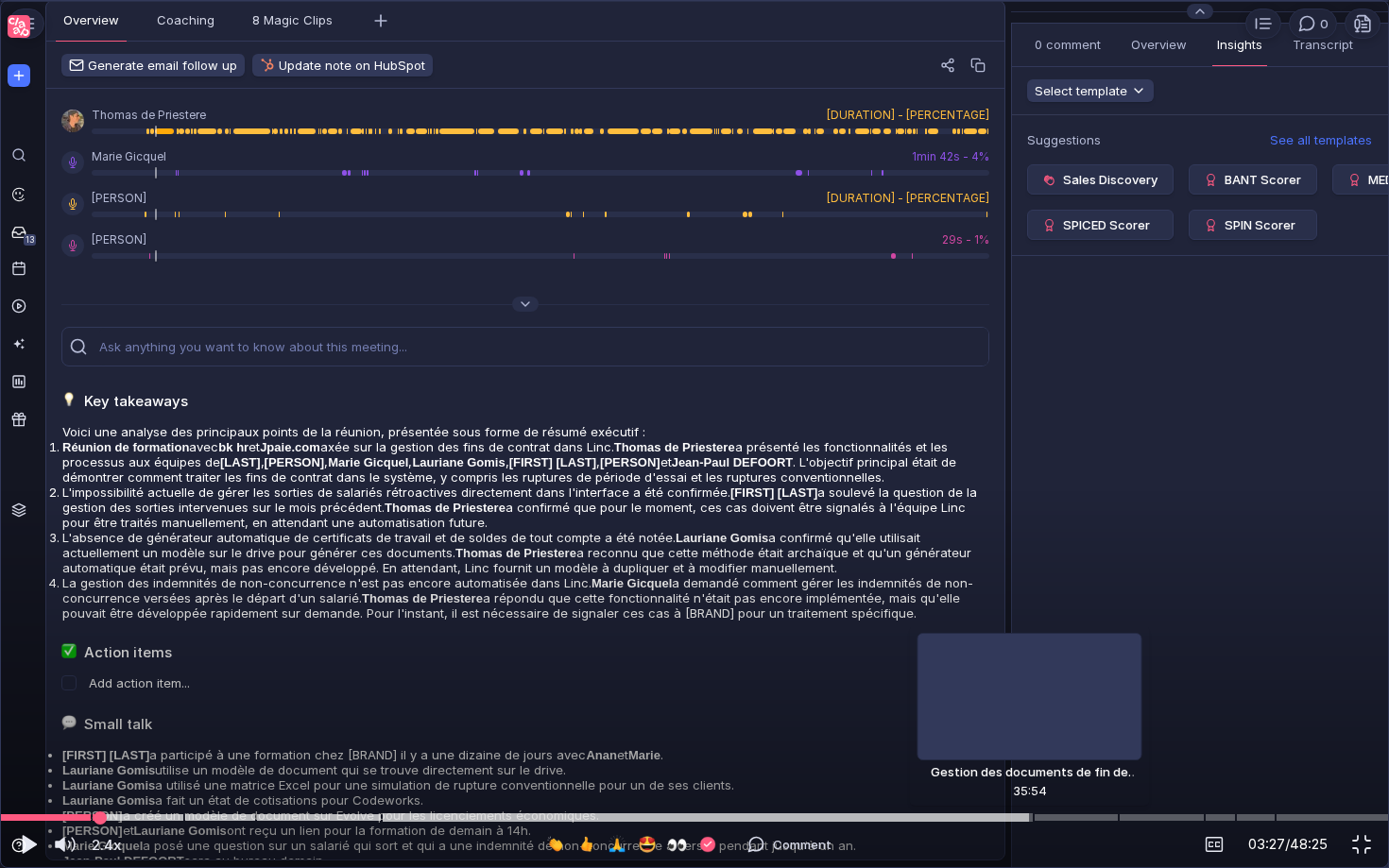 click at bounding box center (694, 817) 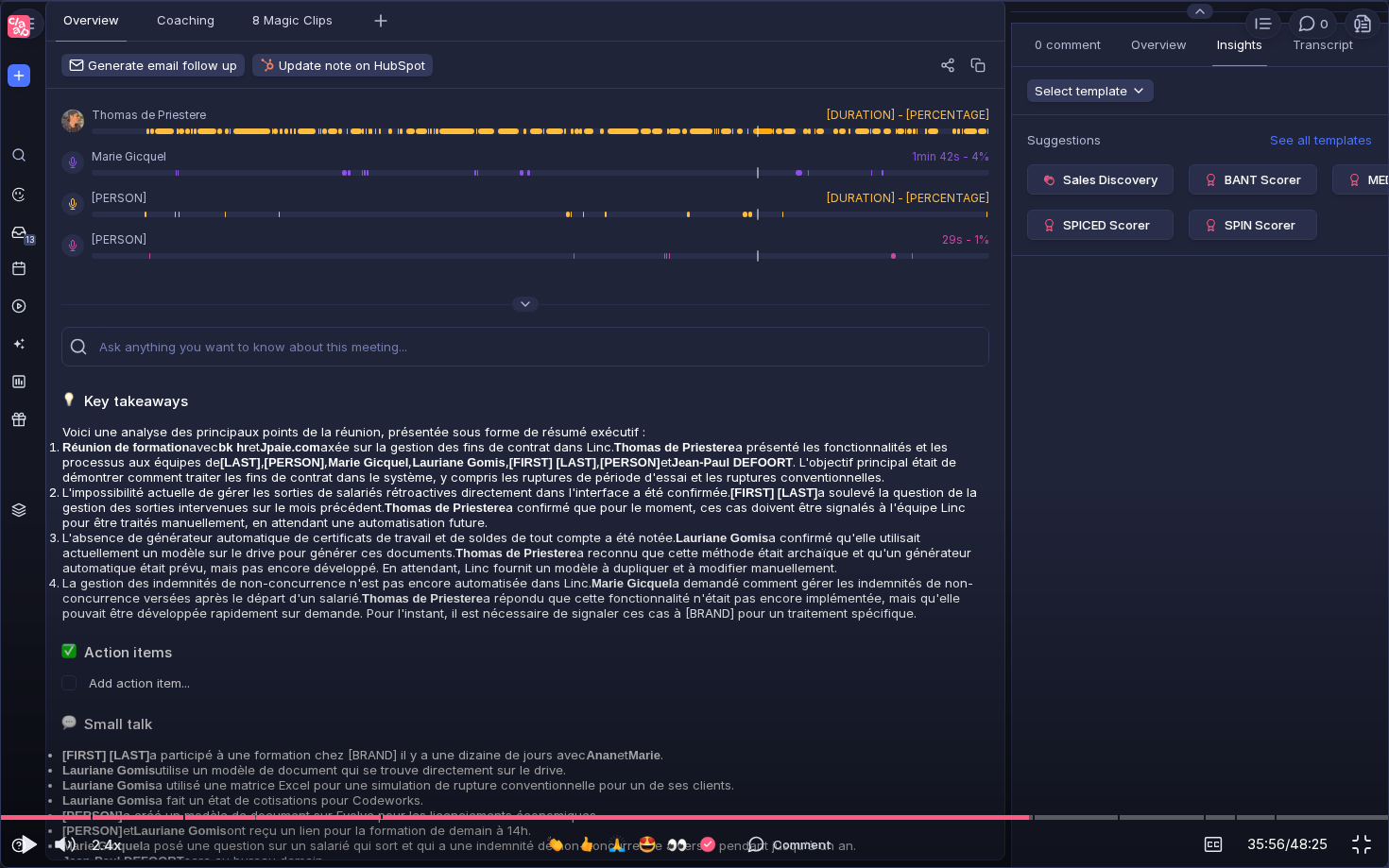 click at bounding box center [694, 44] 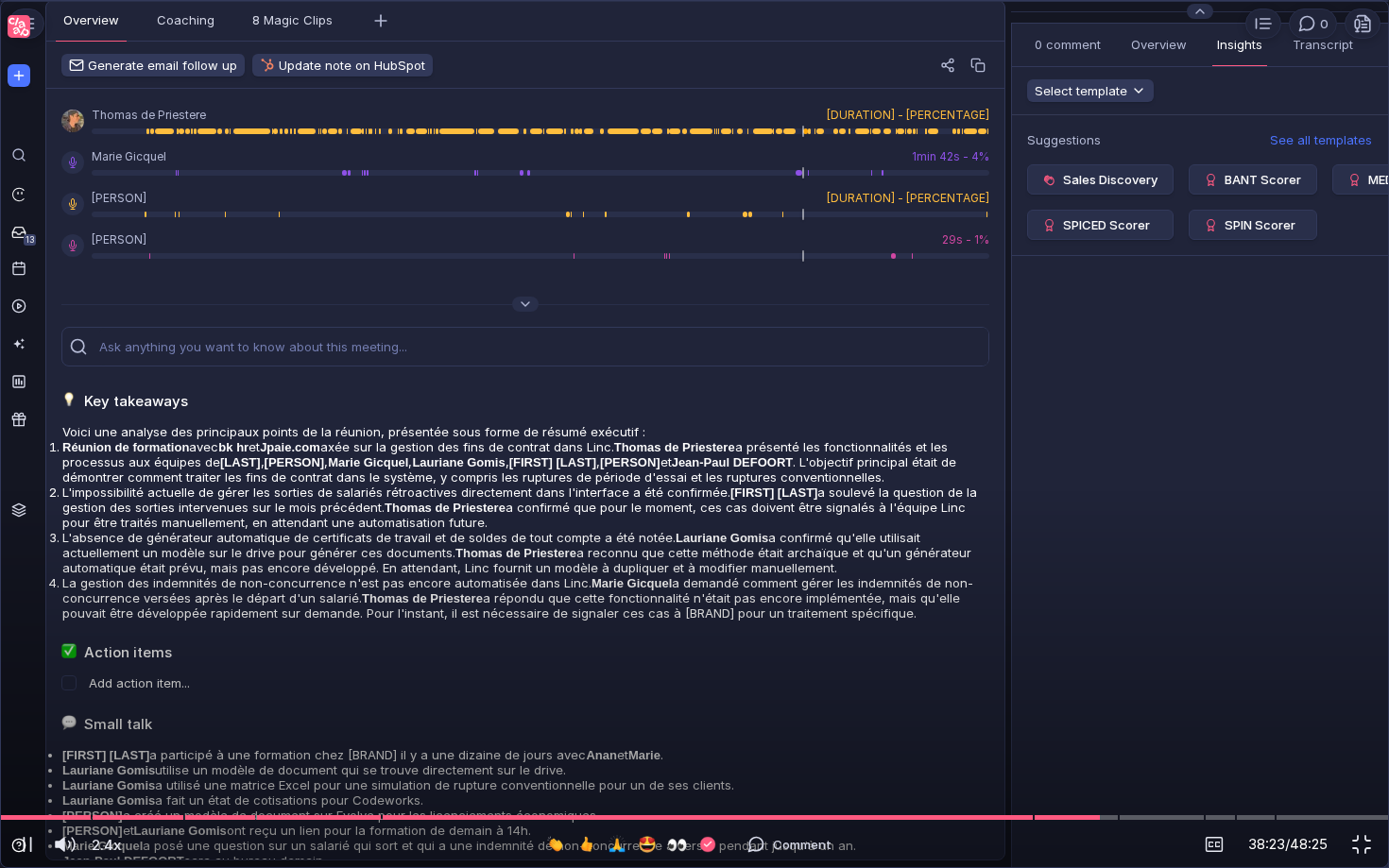 drag, startPoint x: 684, startPoint y: 466, endPoint x: 778, endPoint y: 635, distance: 193.38304 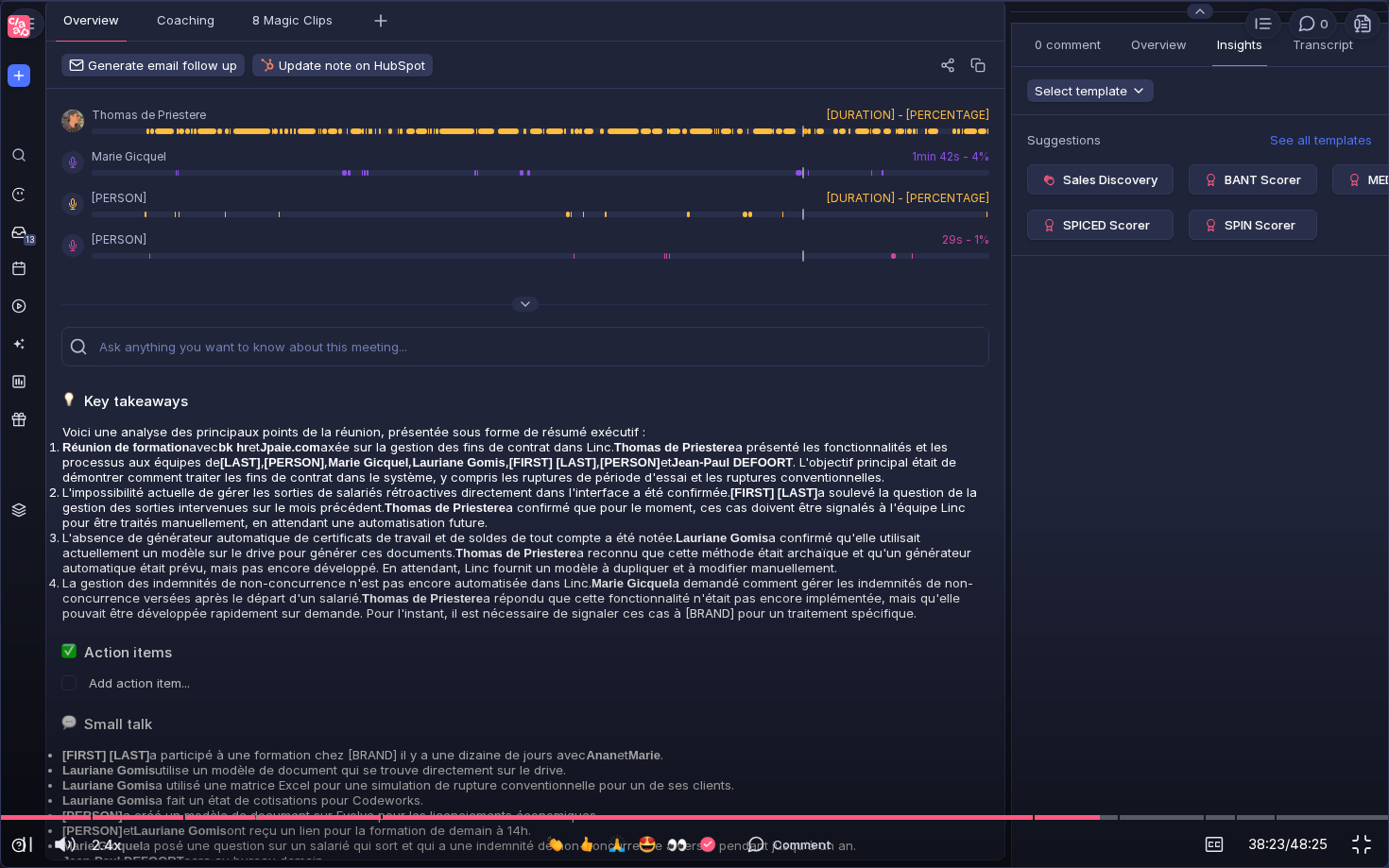 click at bounding box center [694, 44] 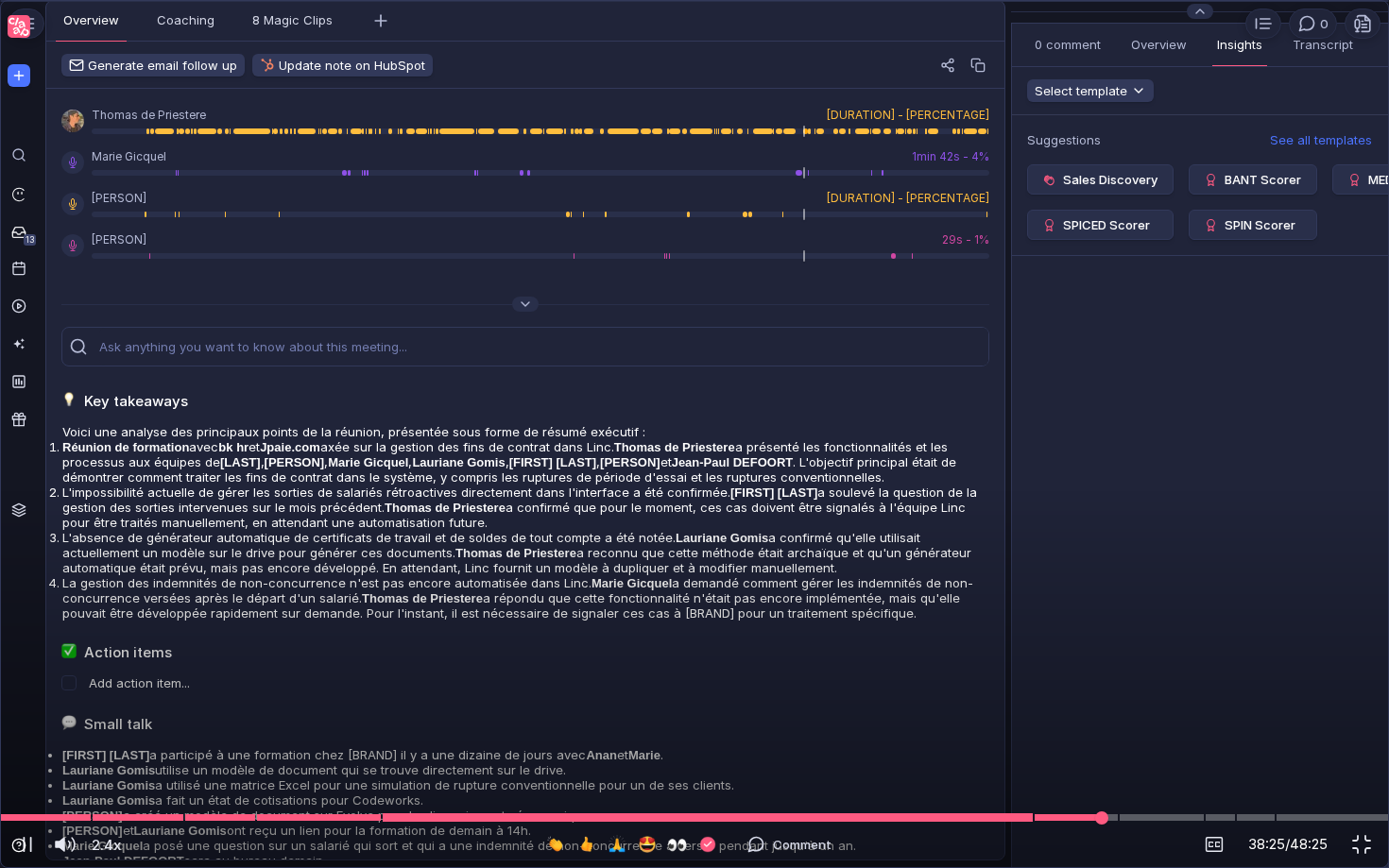 click at bounding box center [694, 817] 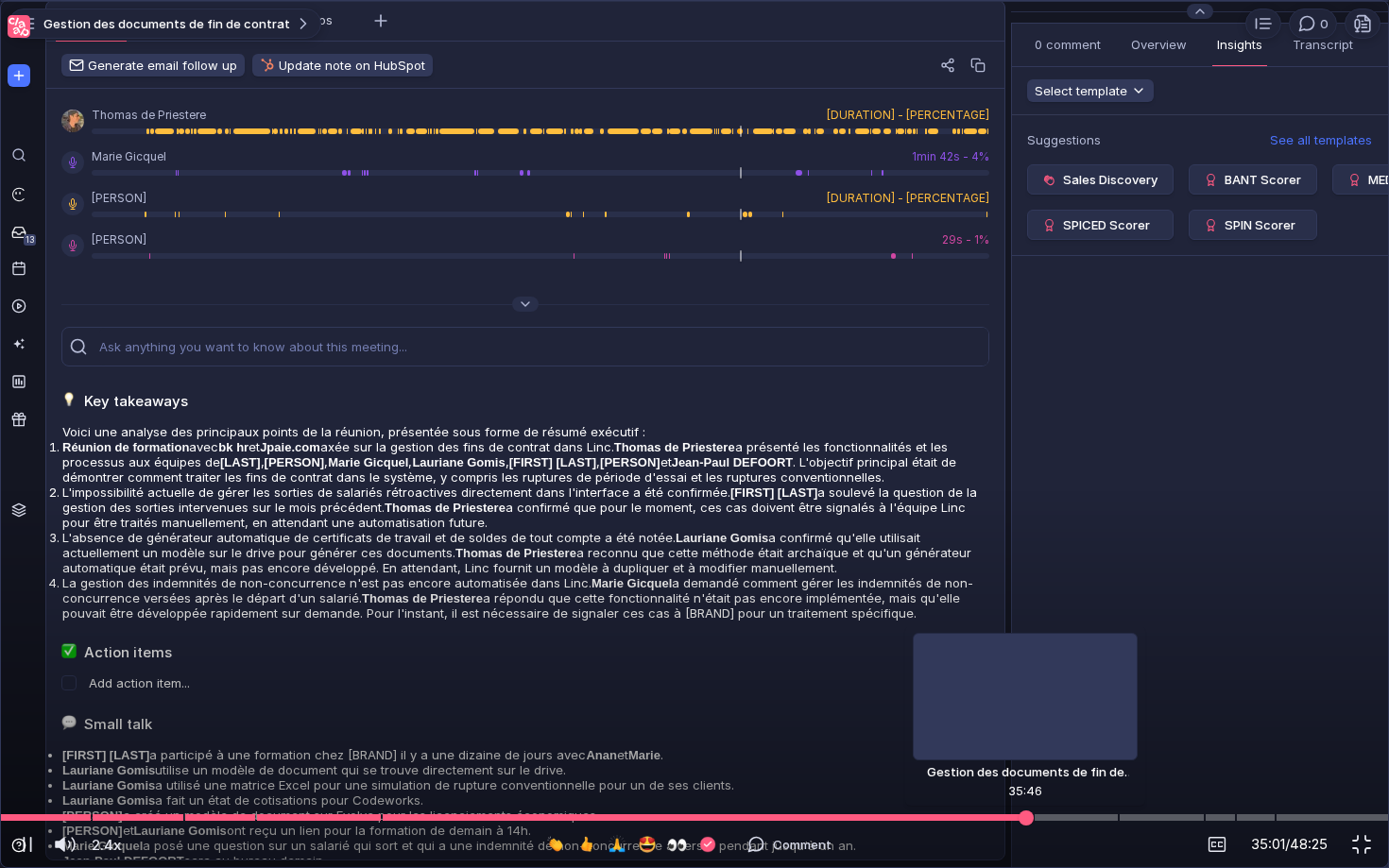 click at bounding box center [694, 817] 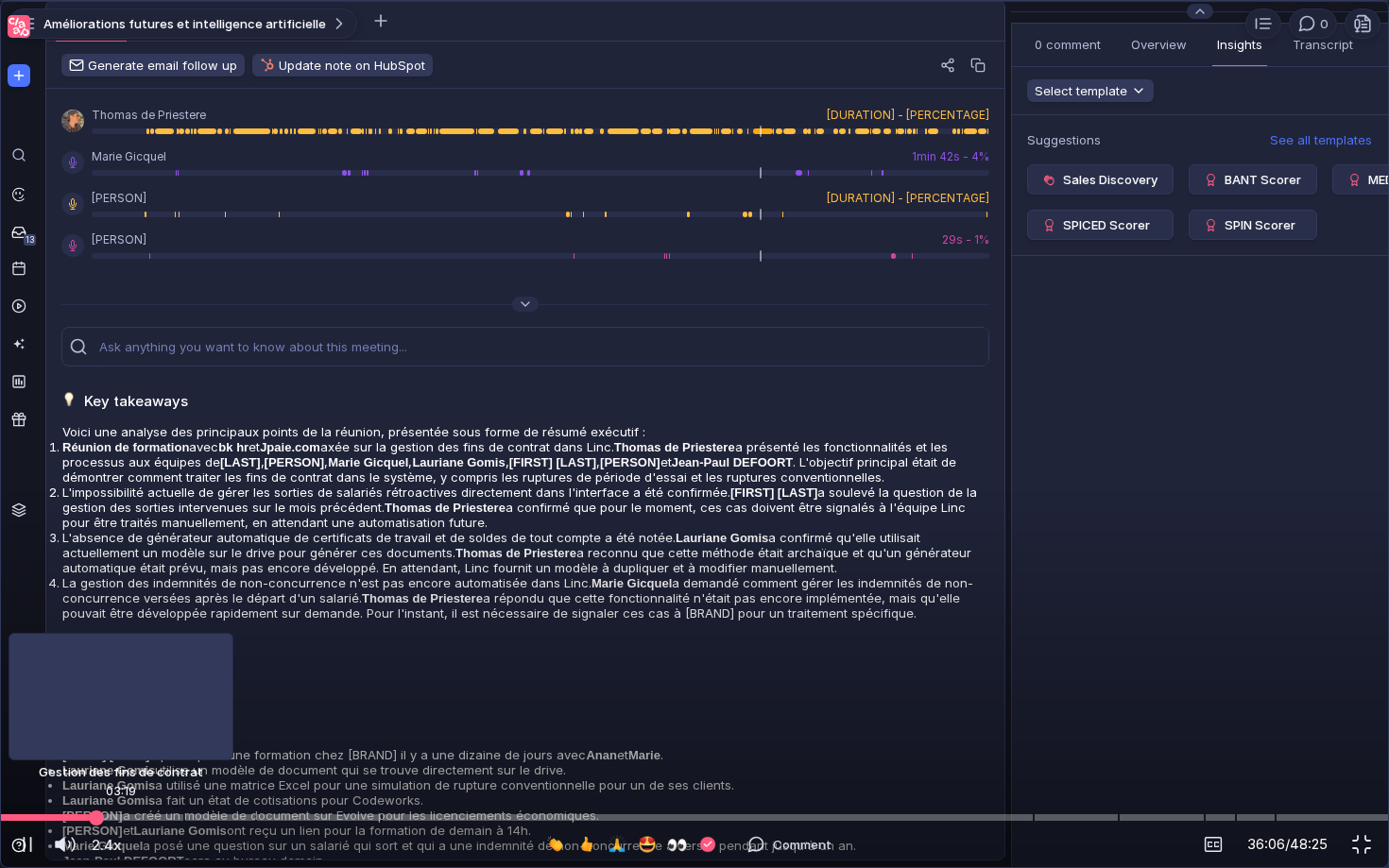 click at bounding box center [694, 817] 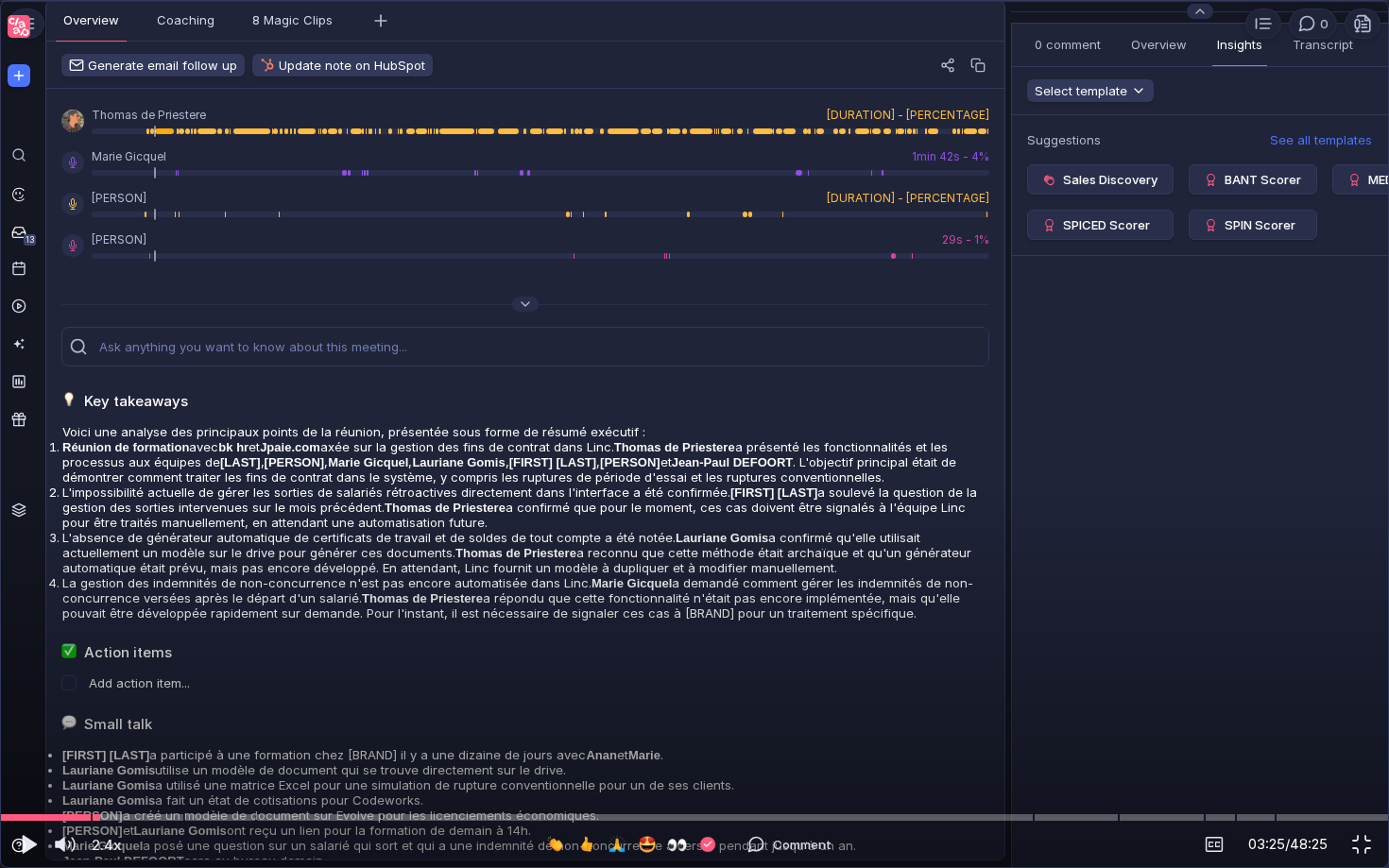 click on "[TIME]  /  [TIME]" at bounding box center (1152, 844) 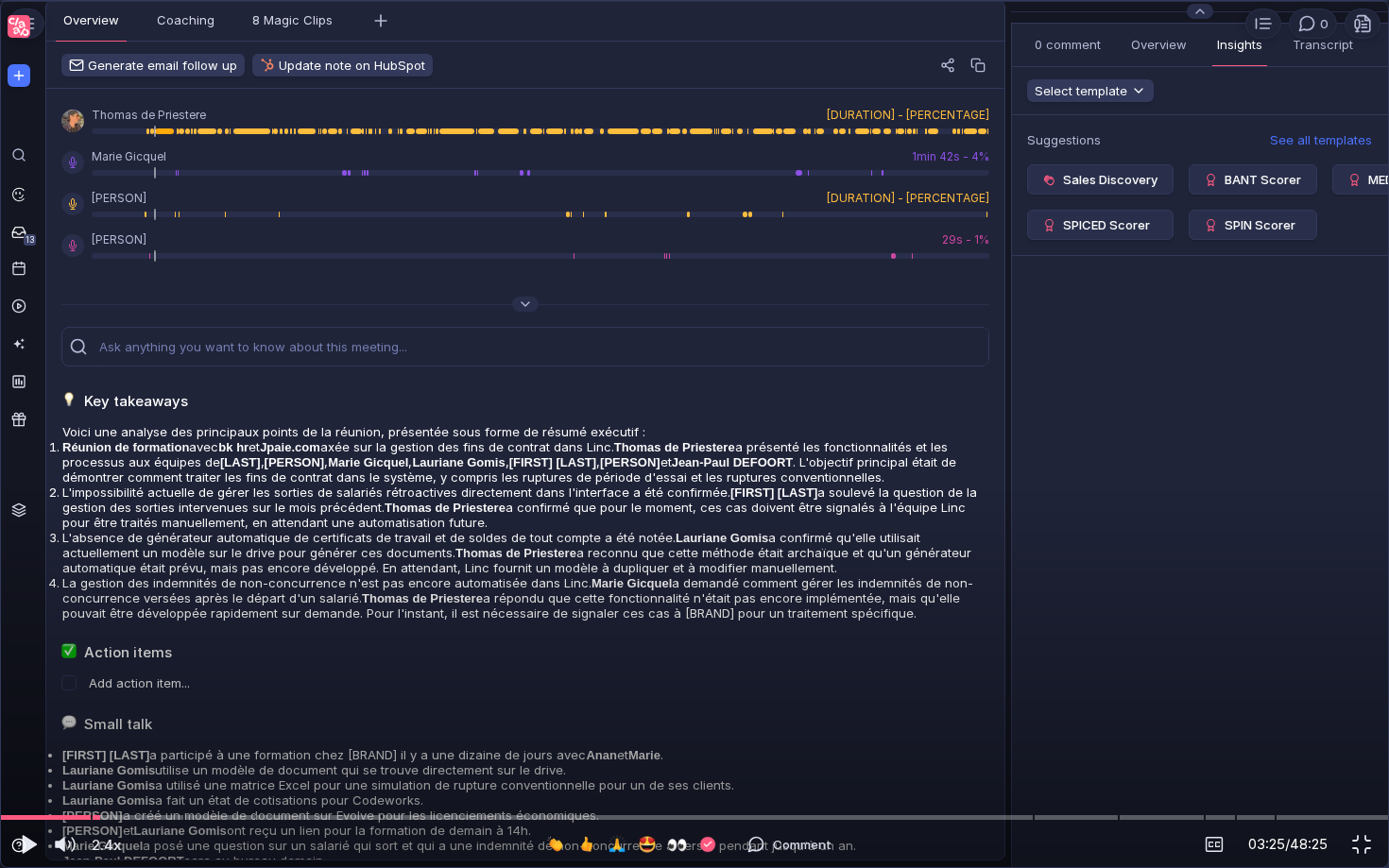click on "[TIME]  /  [TIME]" at bounding box center [1152, 844] 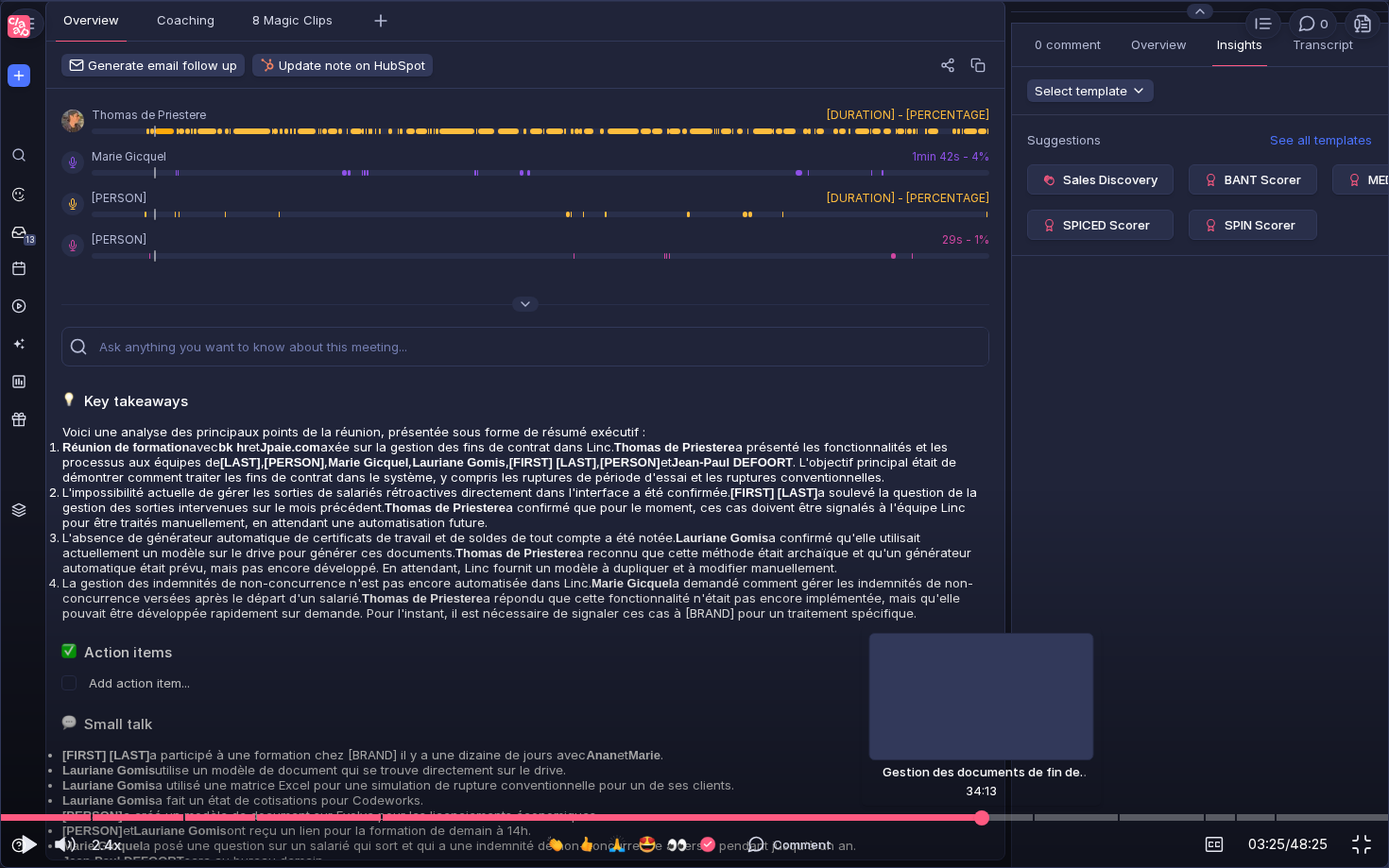click at bounding box center (694, 817) 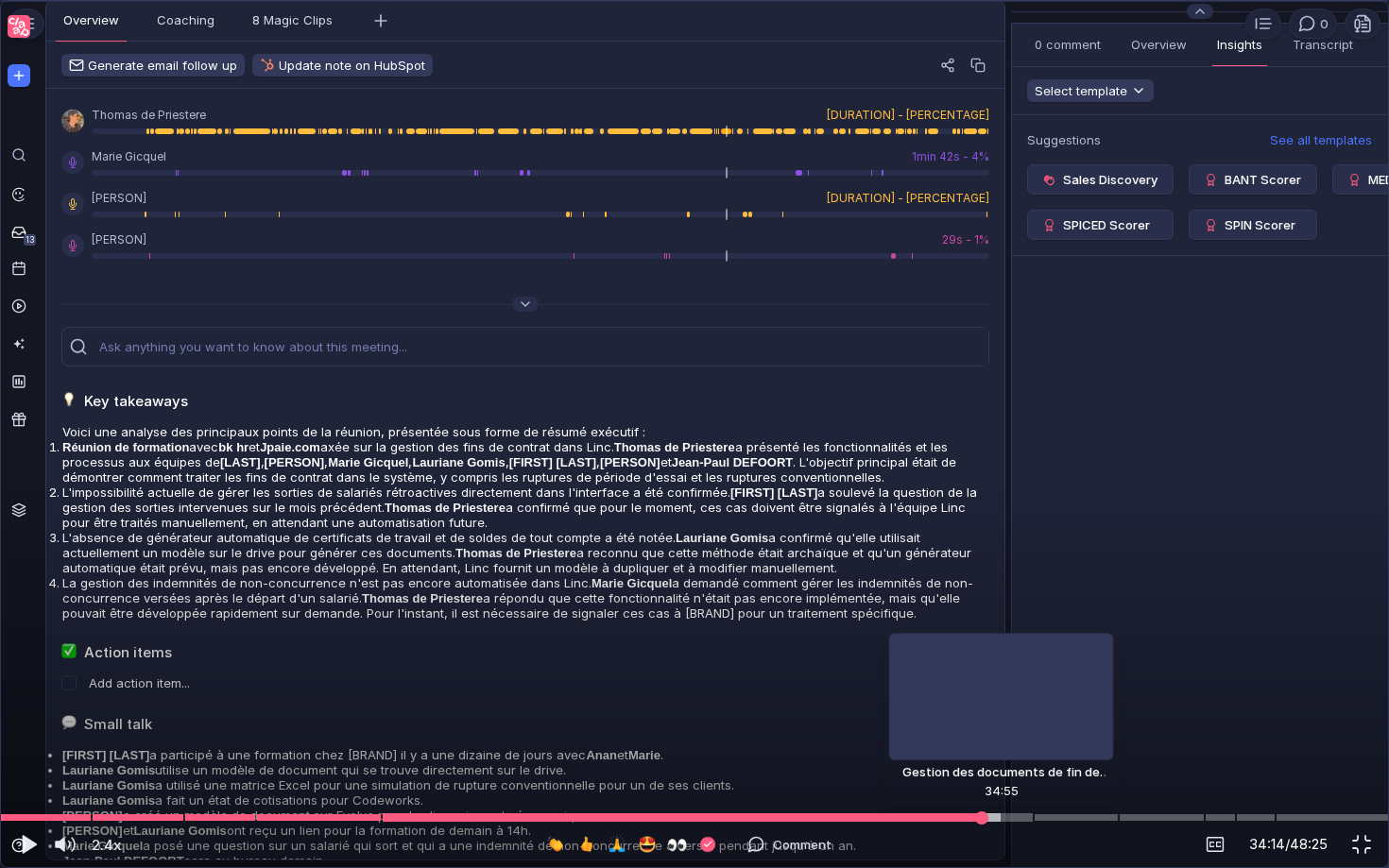click at bounding box center [694, 817] 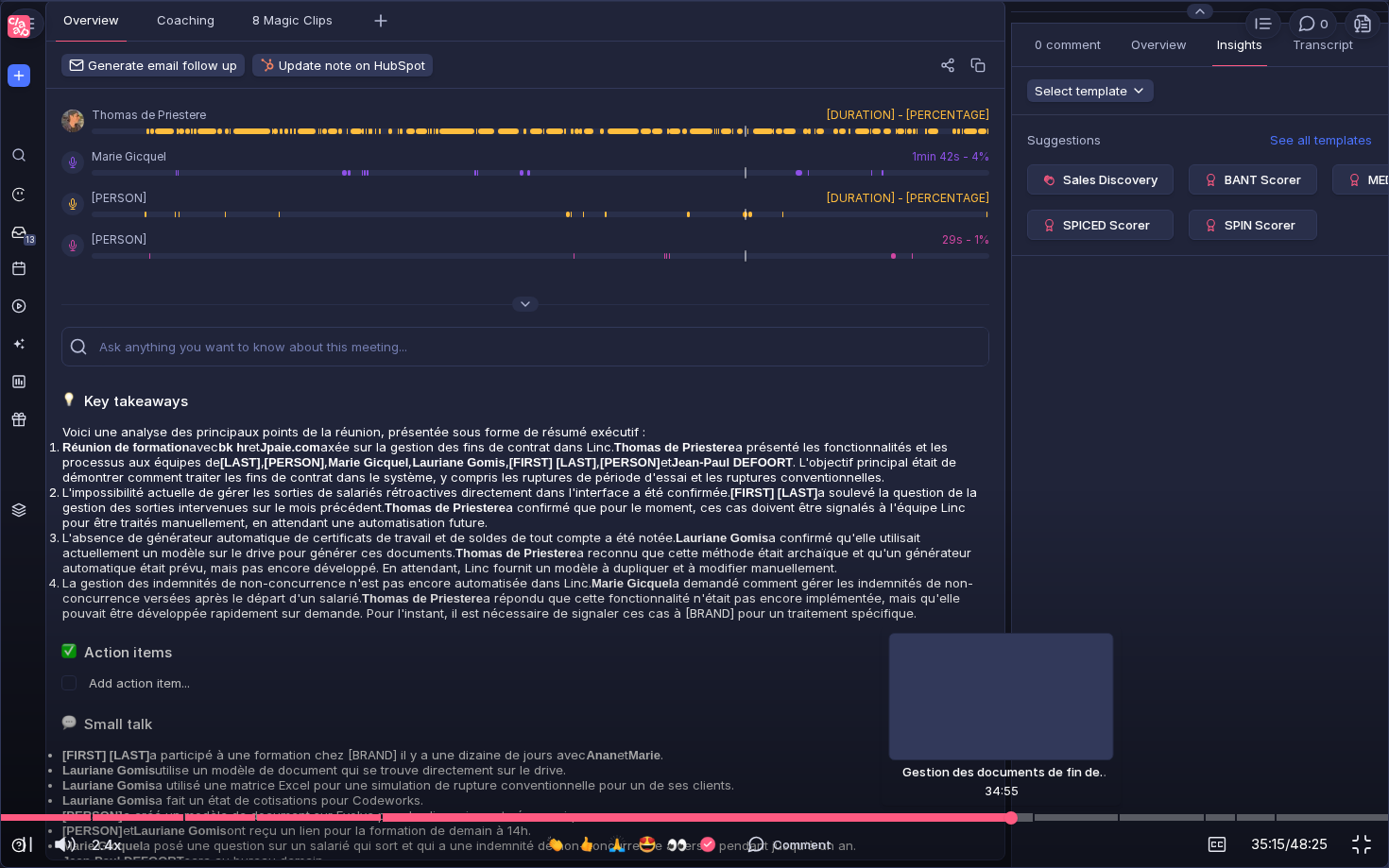 click at bounding box center [694, 817] 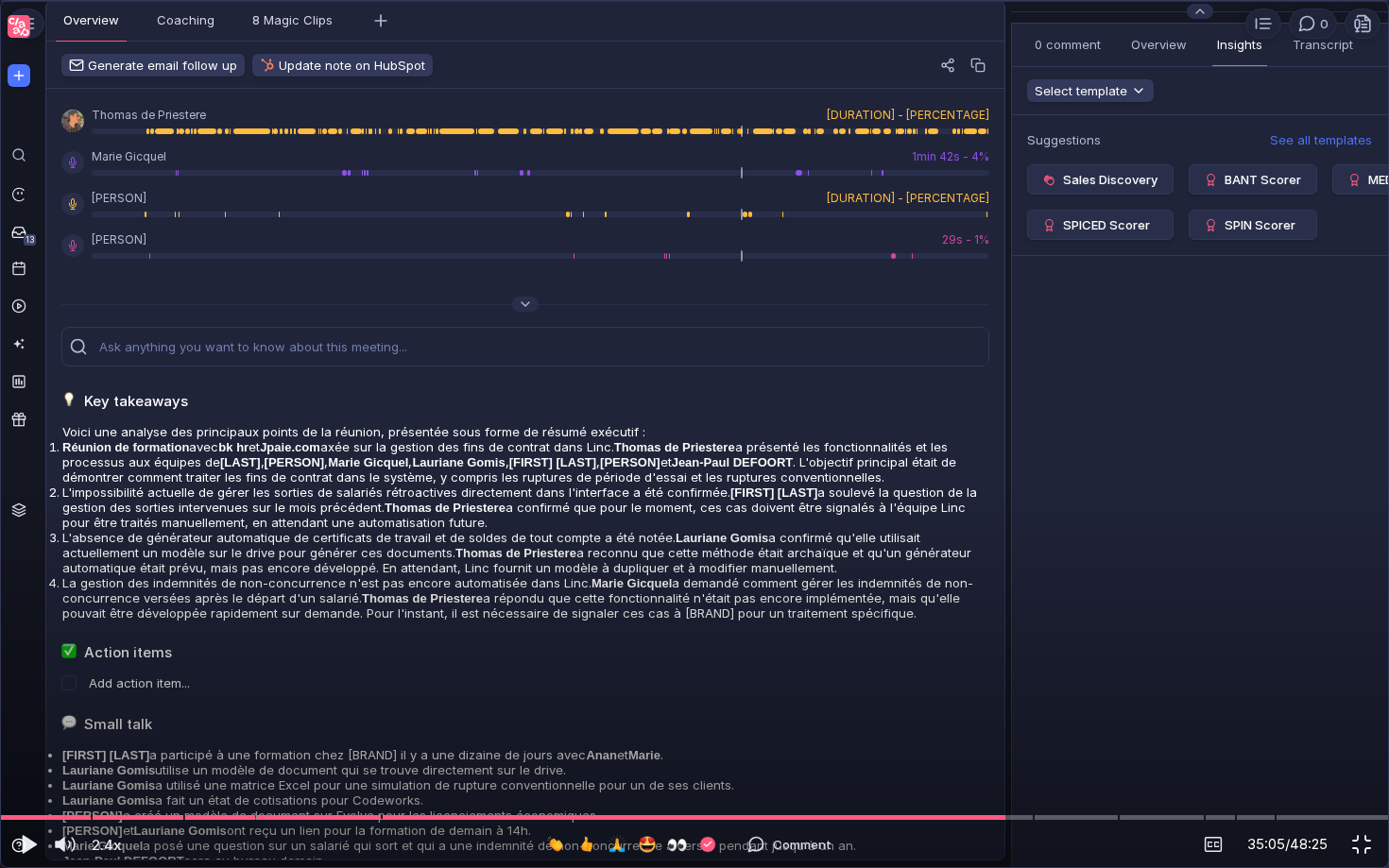 click at bounding box center (1362, 844) 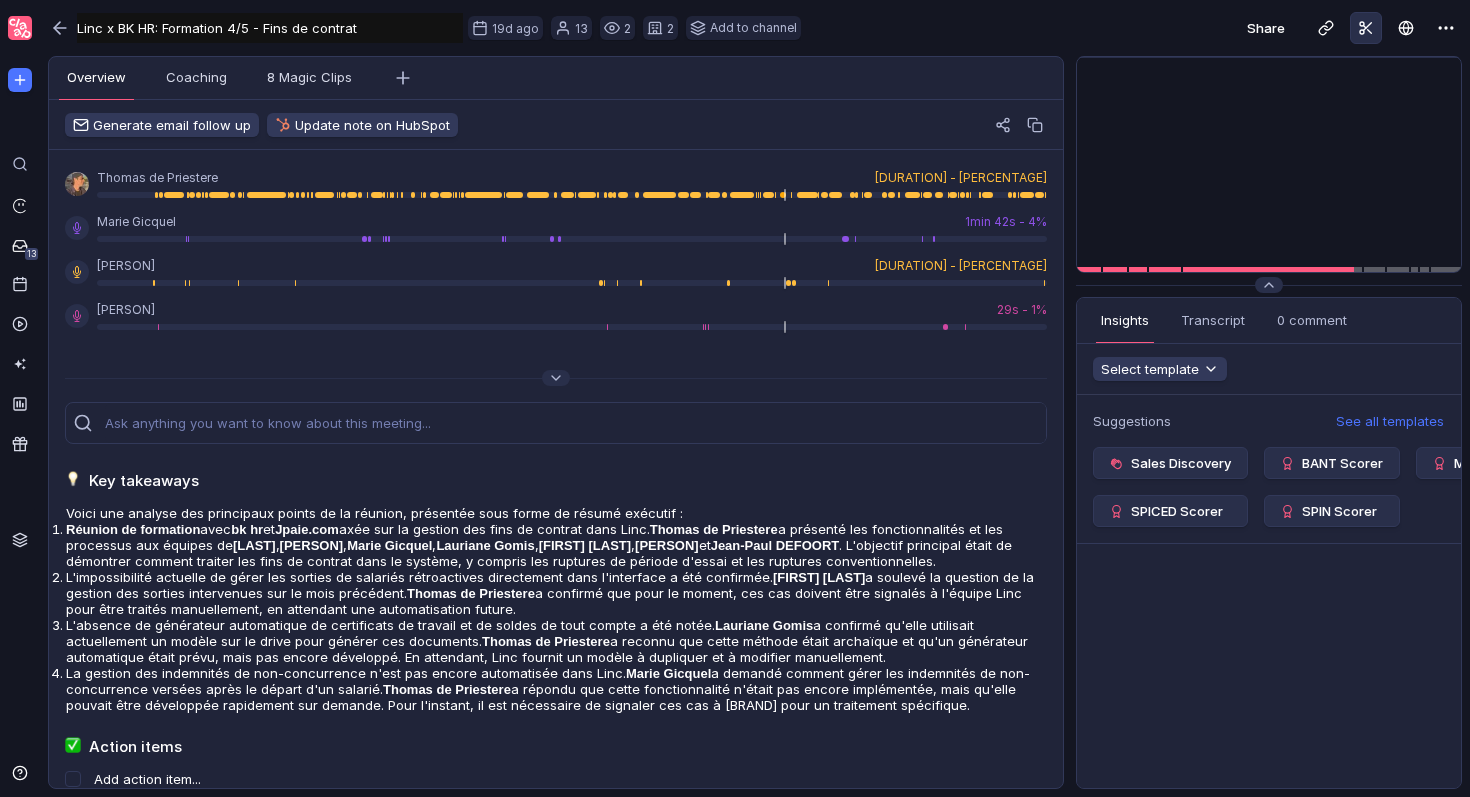 click at bounding box center [1366, 28] 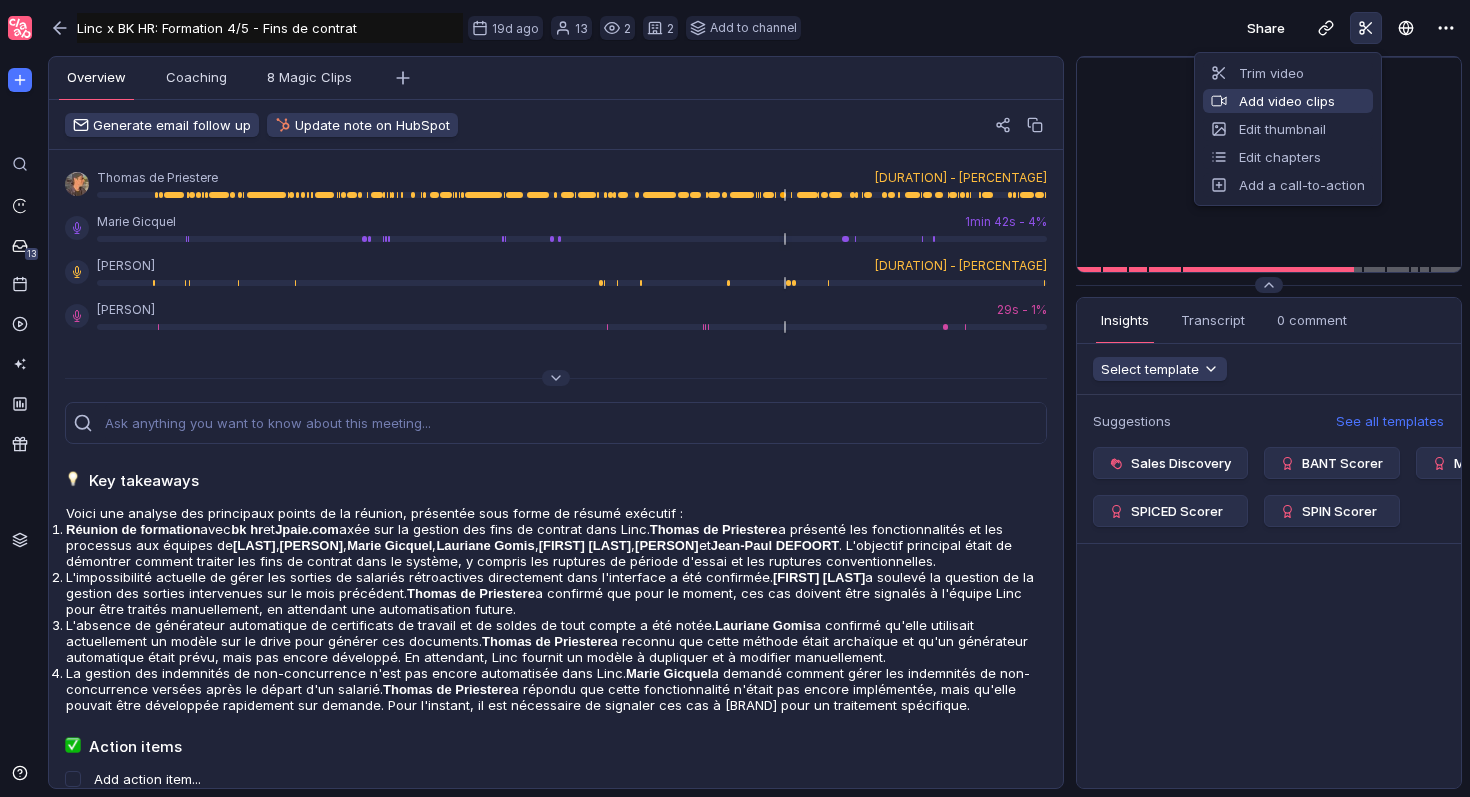 click on "Add video clips" at bounding box center (1288, 101) 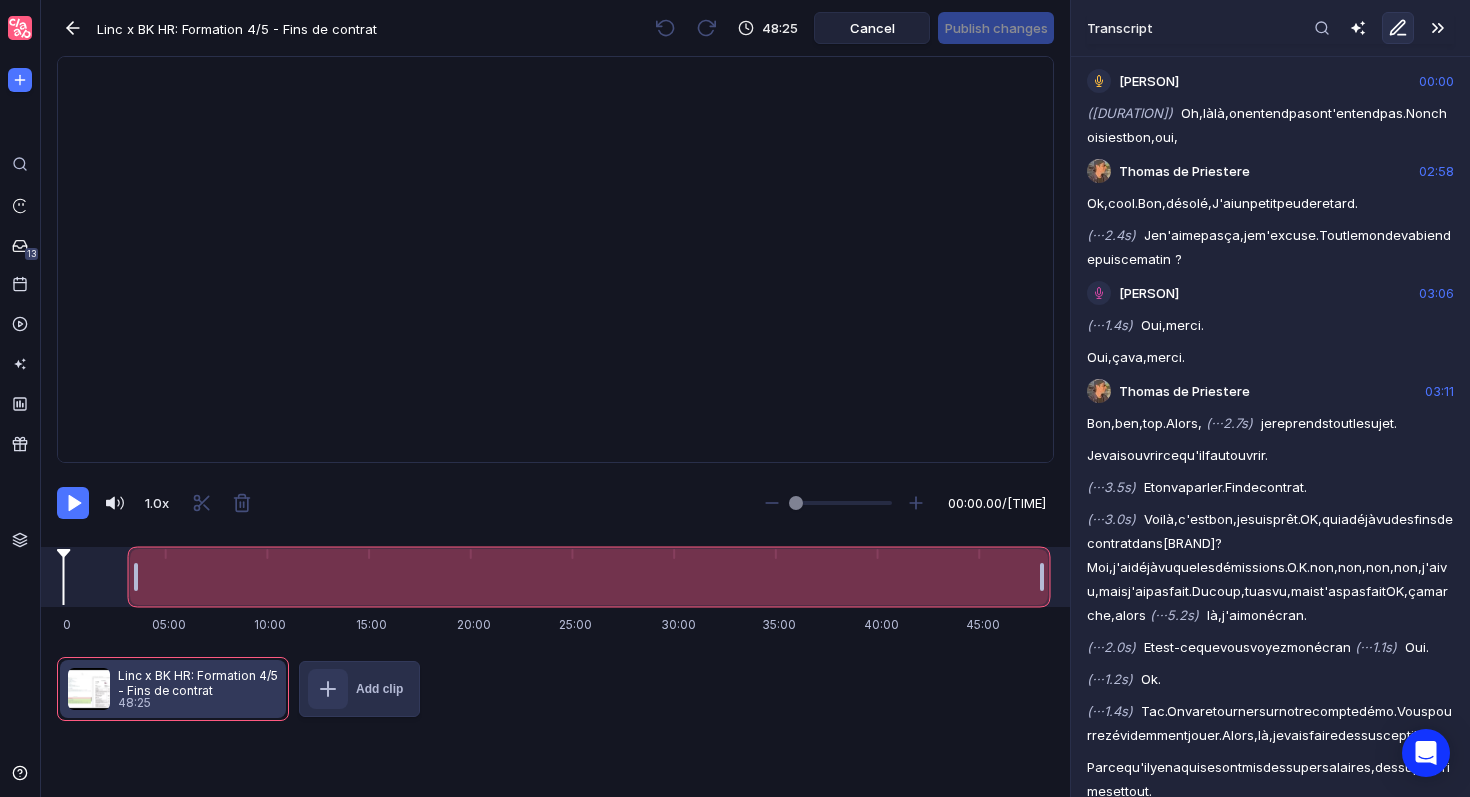 drag, startPoint x: 72, startPoint y: 580, endPoint x: 660, endPoint y: 515, distance: 591.5818 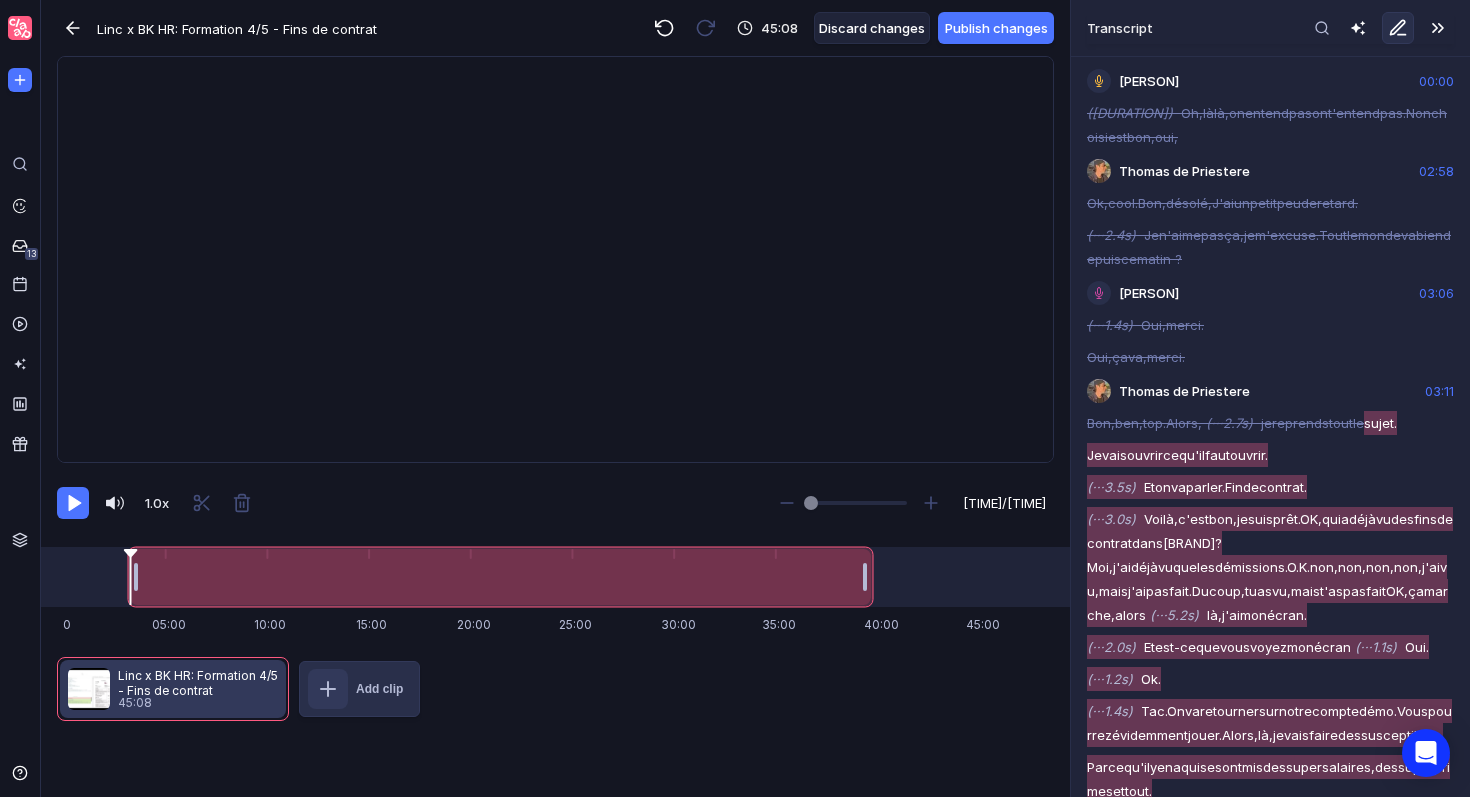 drag, startPoint x: 1040, startPoint y: 575, endPoint x: 863, endPoint y: 581, distance: 177.10167 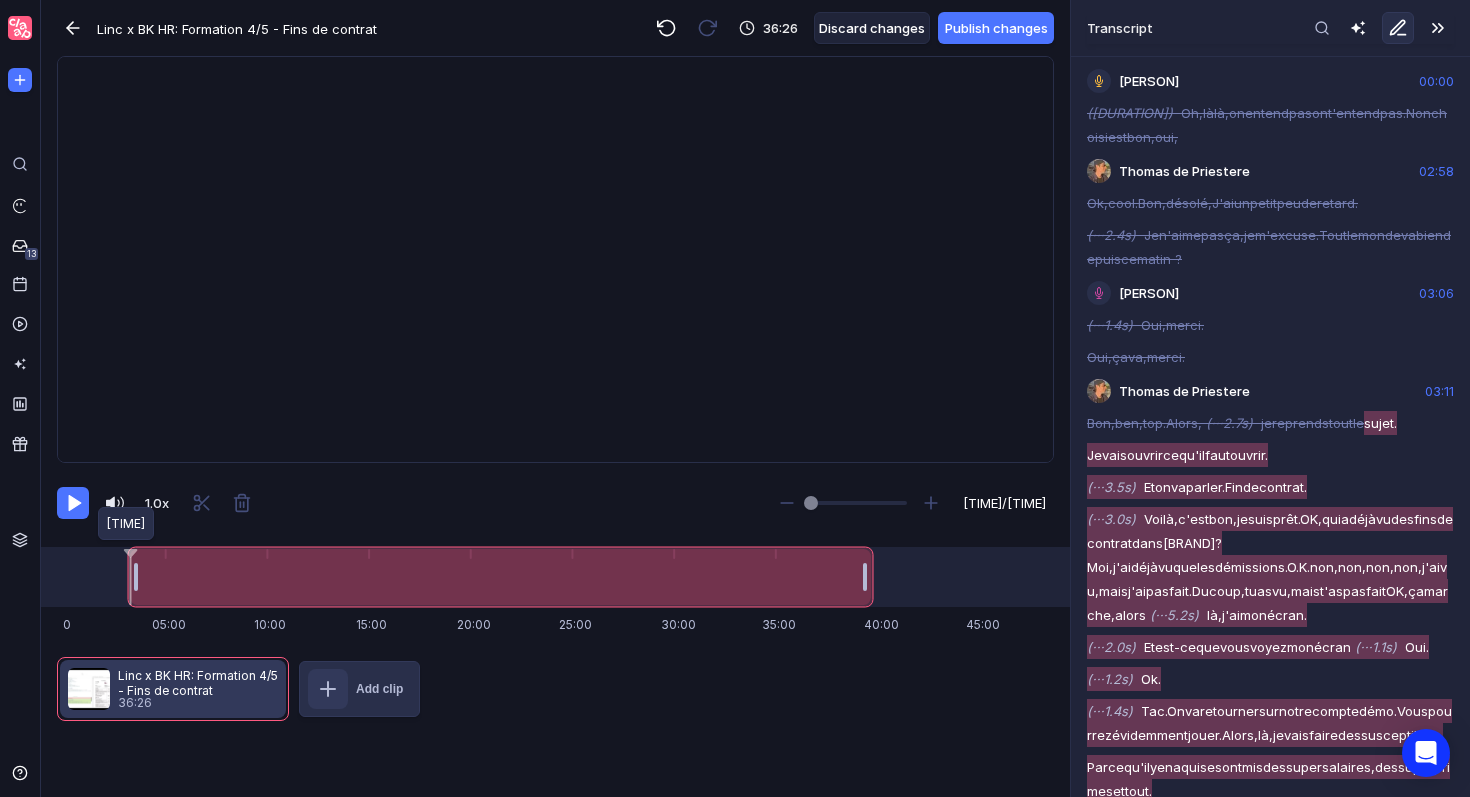 drag, startPoint x: 132, startPoint y: 557, endPoint x: 155, endPoint y: 559, distance: 23.086792 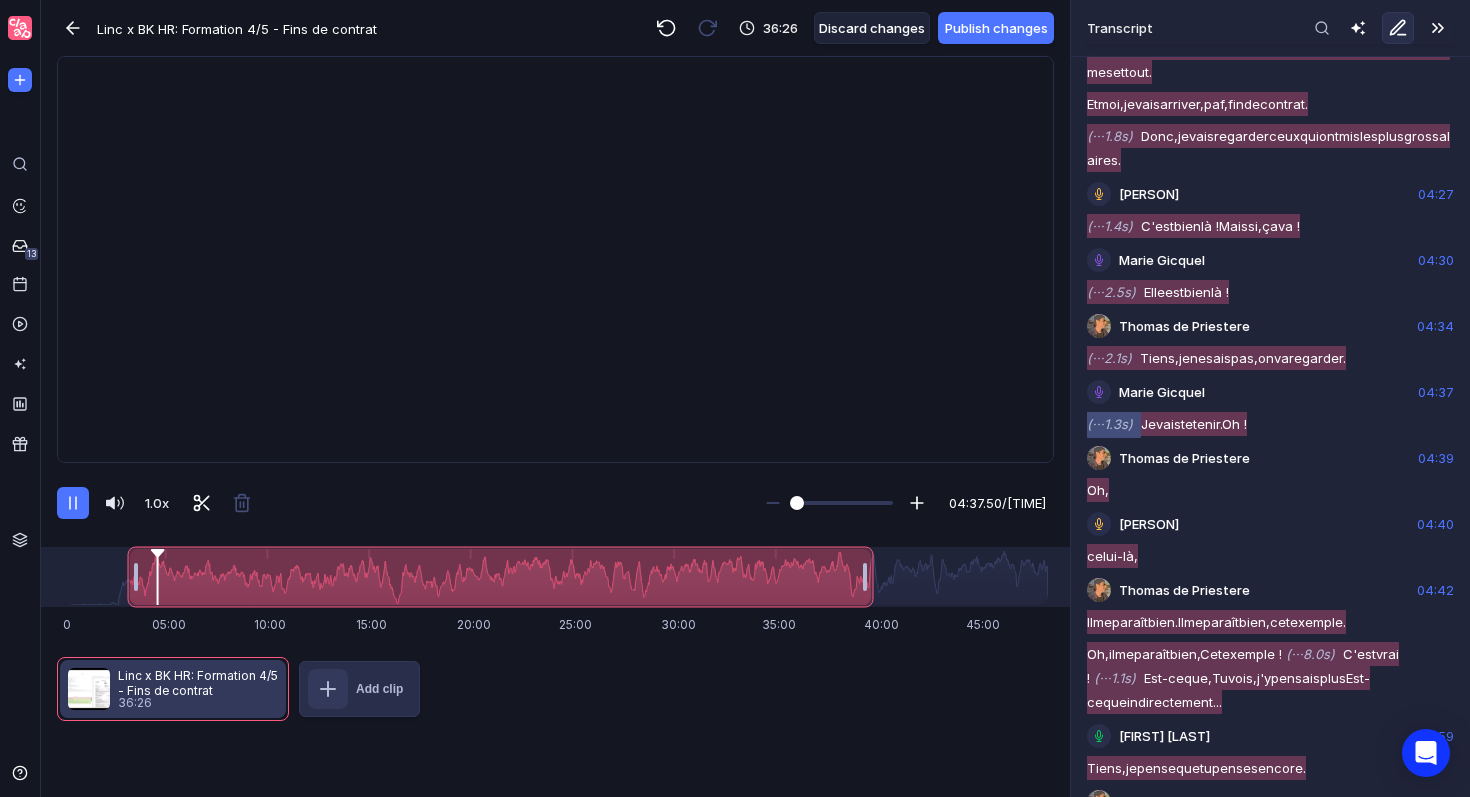 scroll, scrollTop: 740, scrollLeft: 0, axis: vertical 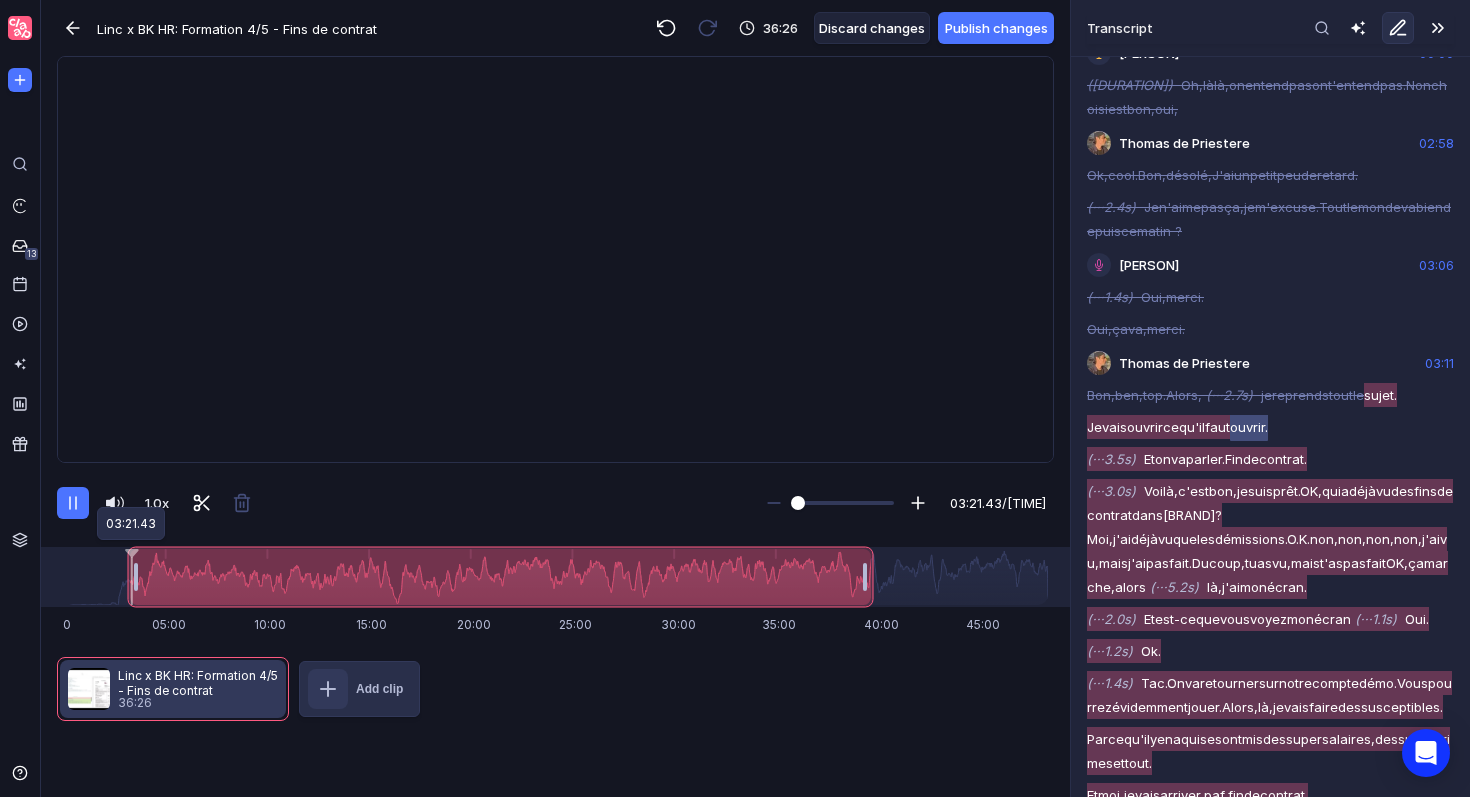 drag, startPoint x: 159, startPoint y: 554, endPoint x: 131, endPoint y: 553, distance: 28.01785 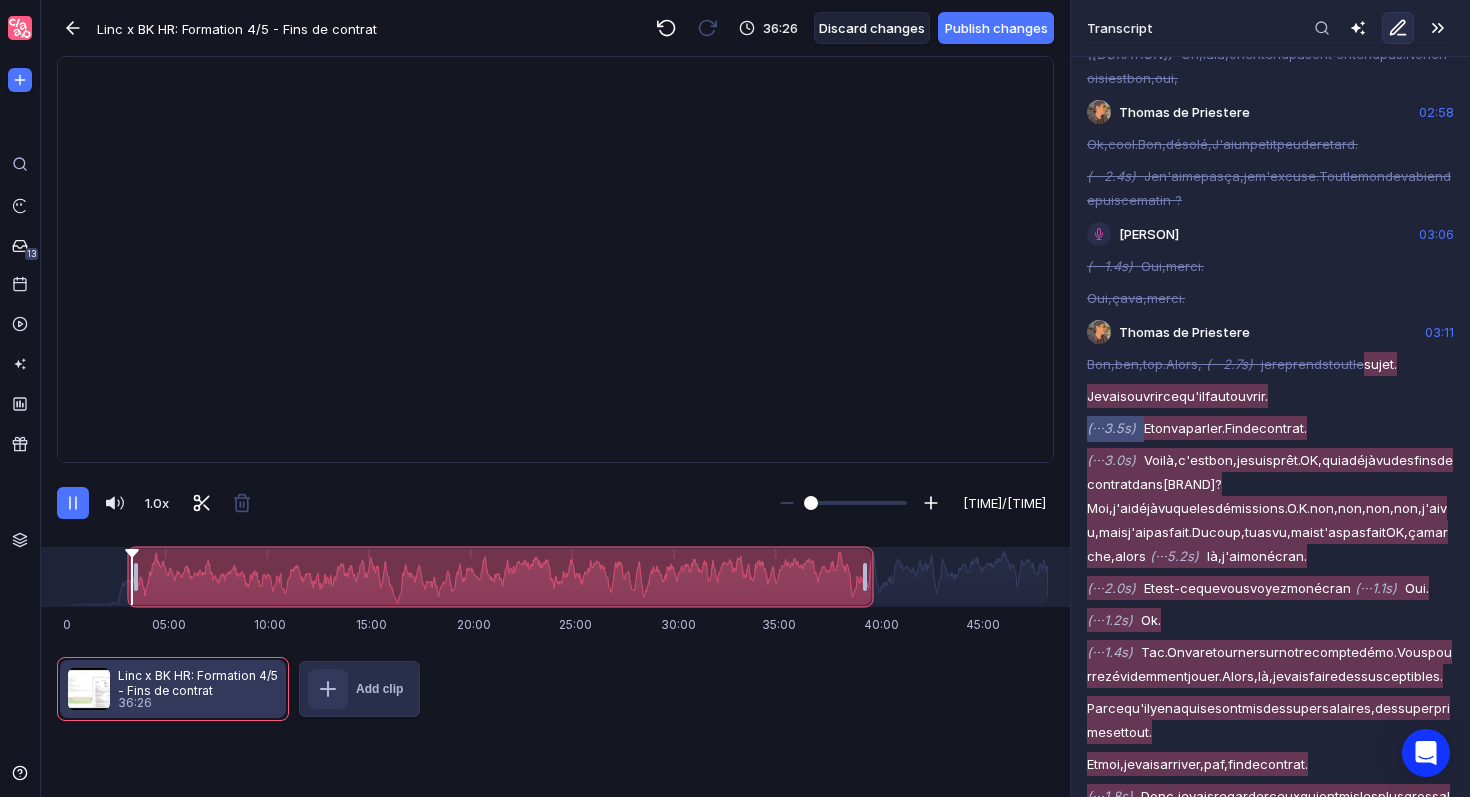 scroll, scrollTop: 60, scrollLeft: 0, axis: vertical 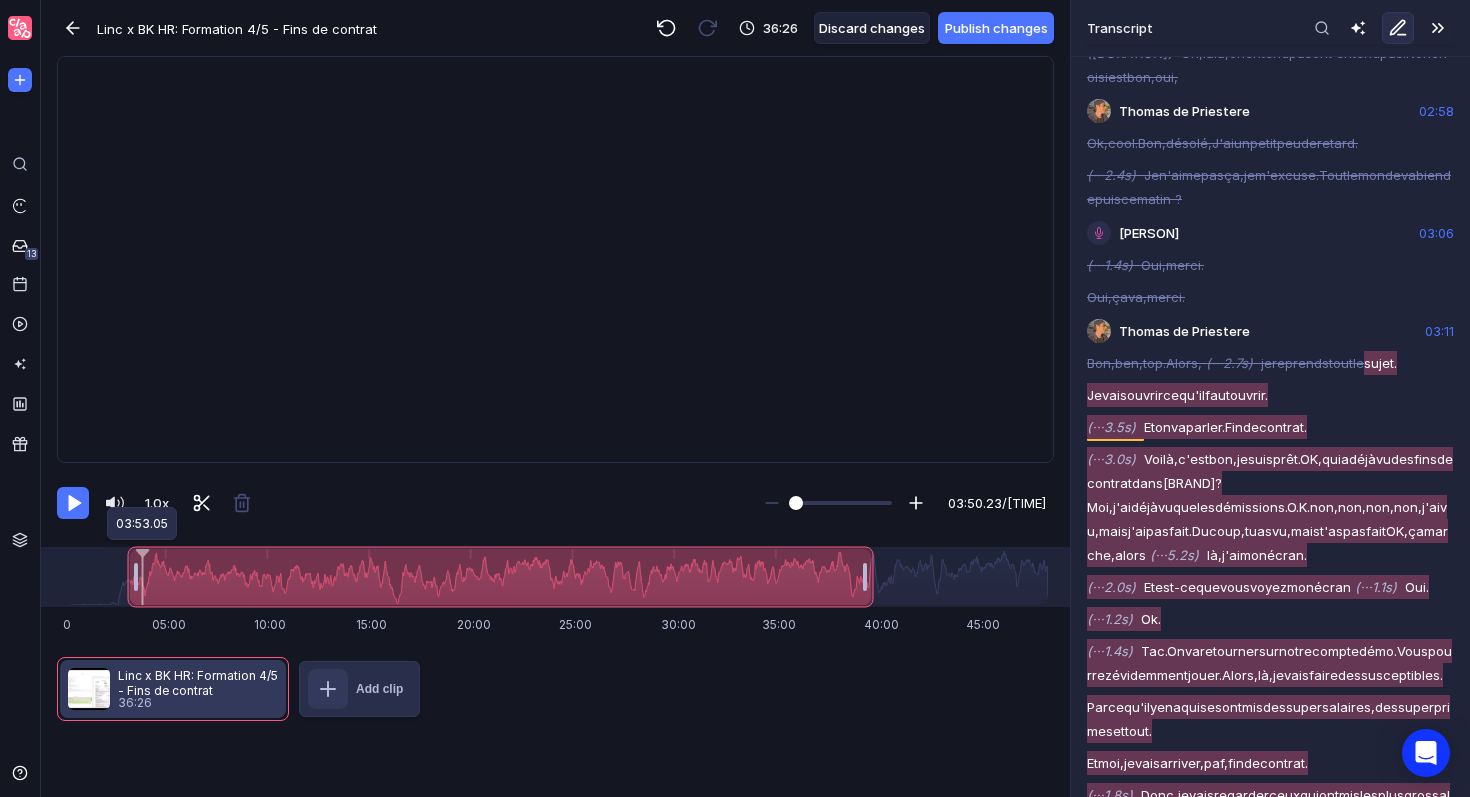 click at bounding box center [142, 577] 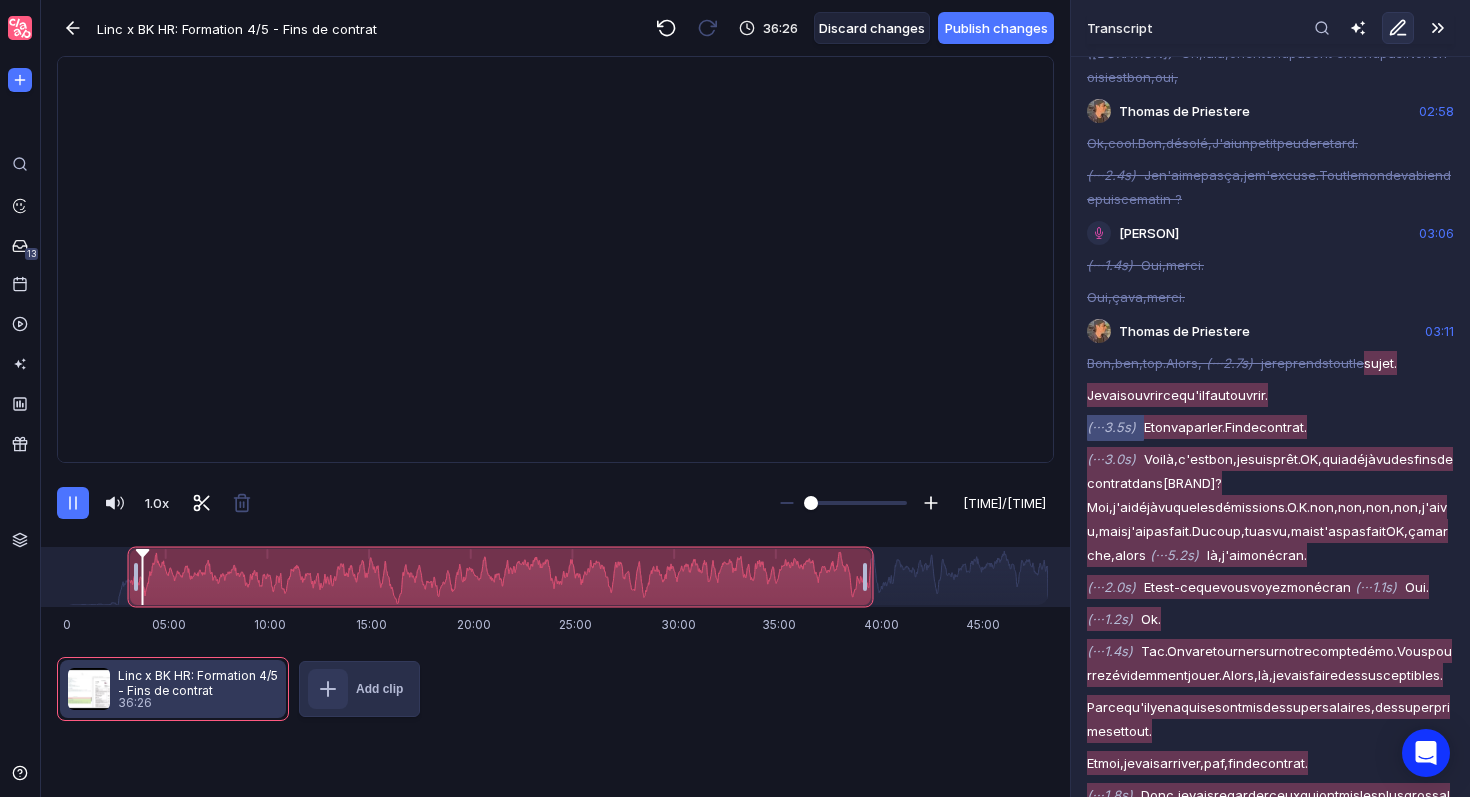 scroll, scrollTop: 140, scrollLeft: 0, axis: vertical 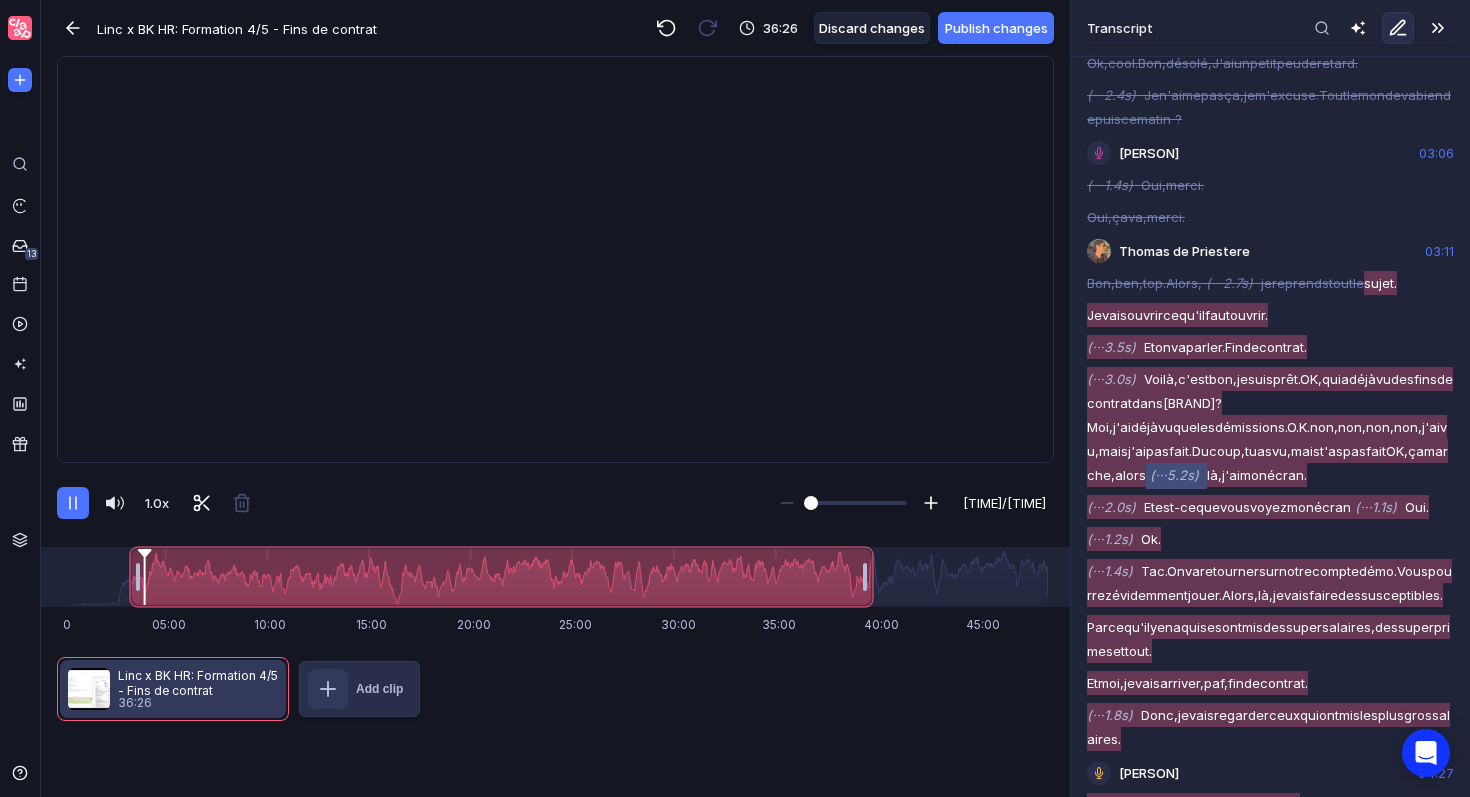 click at bounding box center (138, 577) 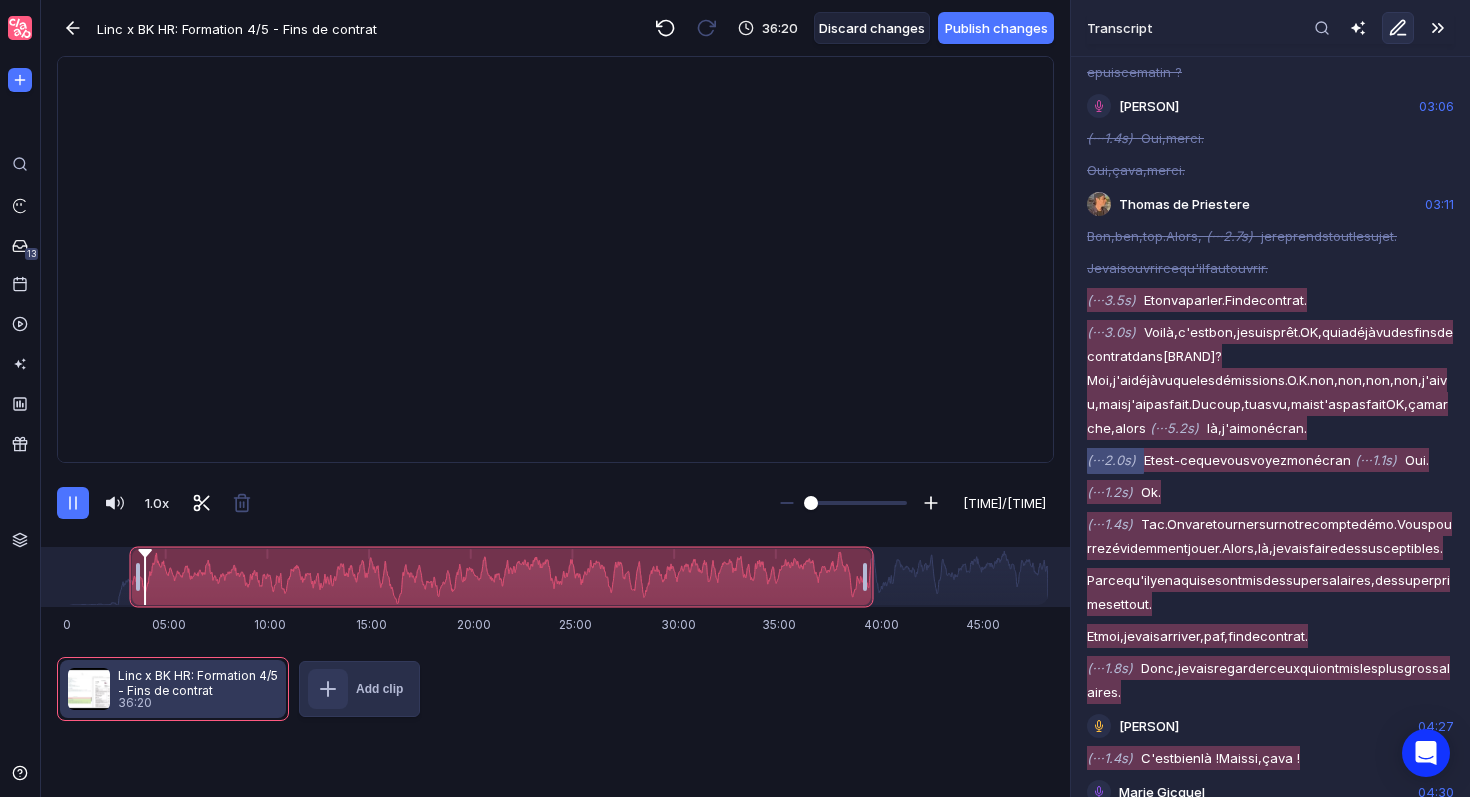 scroll, scrollTop: 220, scrollLeft: 0, axis: vertical 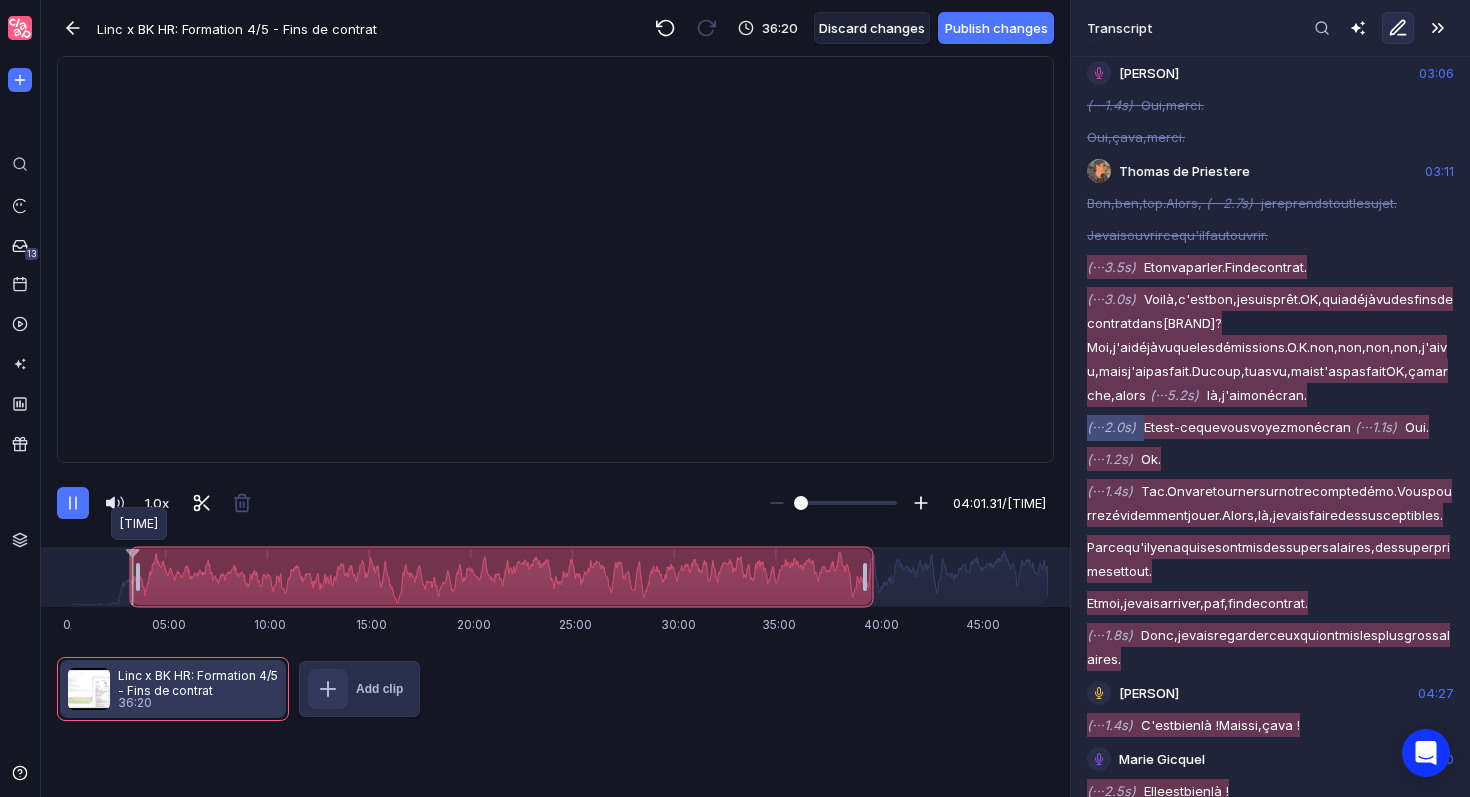 drag, startPoint x: 147, startPoint y: 551, endPoint x: 111, endPoint y: 551, distance: 36 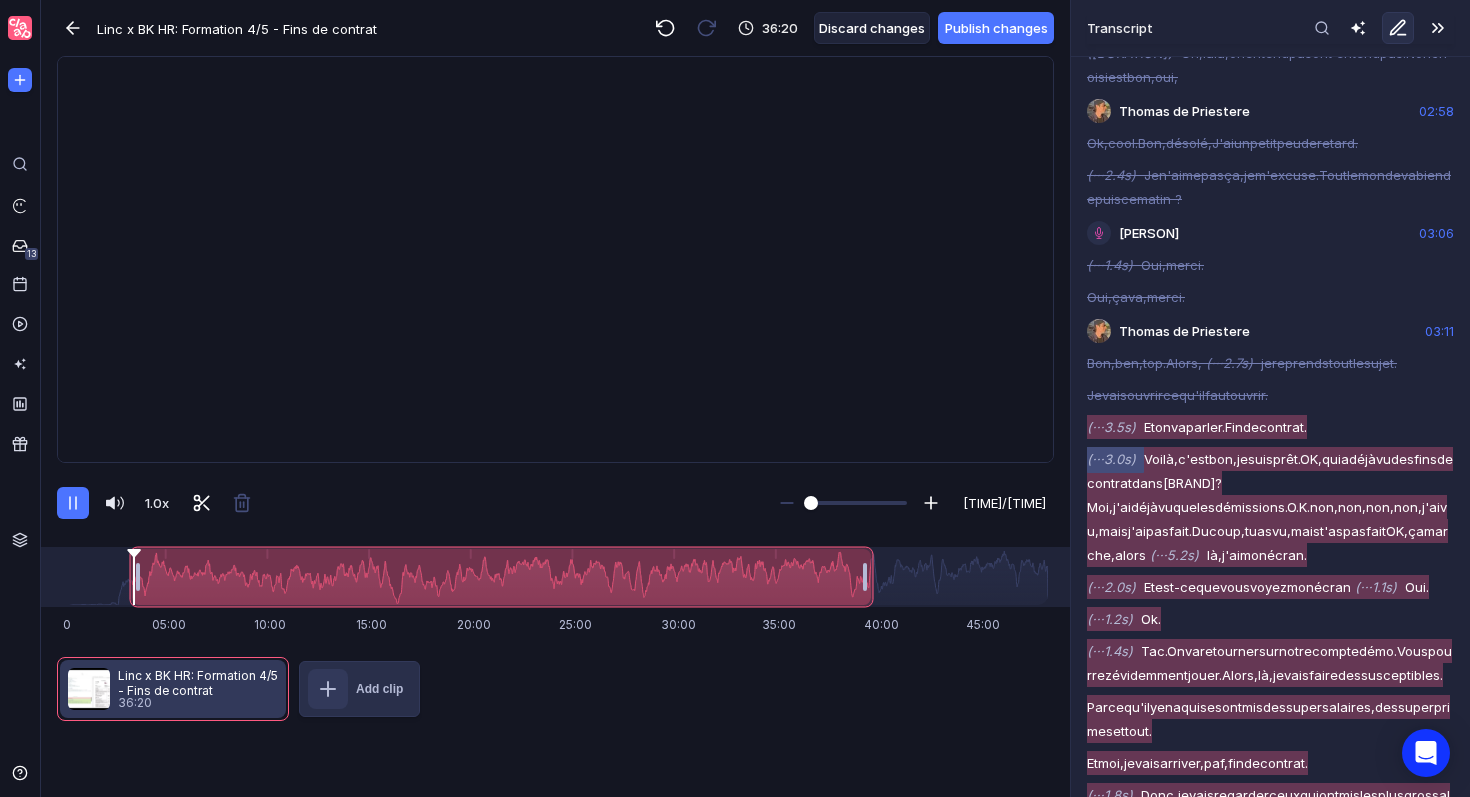 scroll, scrollTop: 140, scrollLeft: 0, axis: vertical 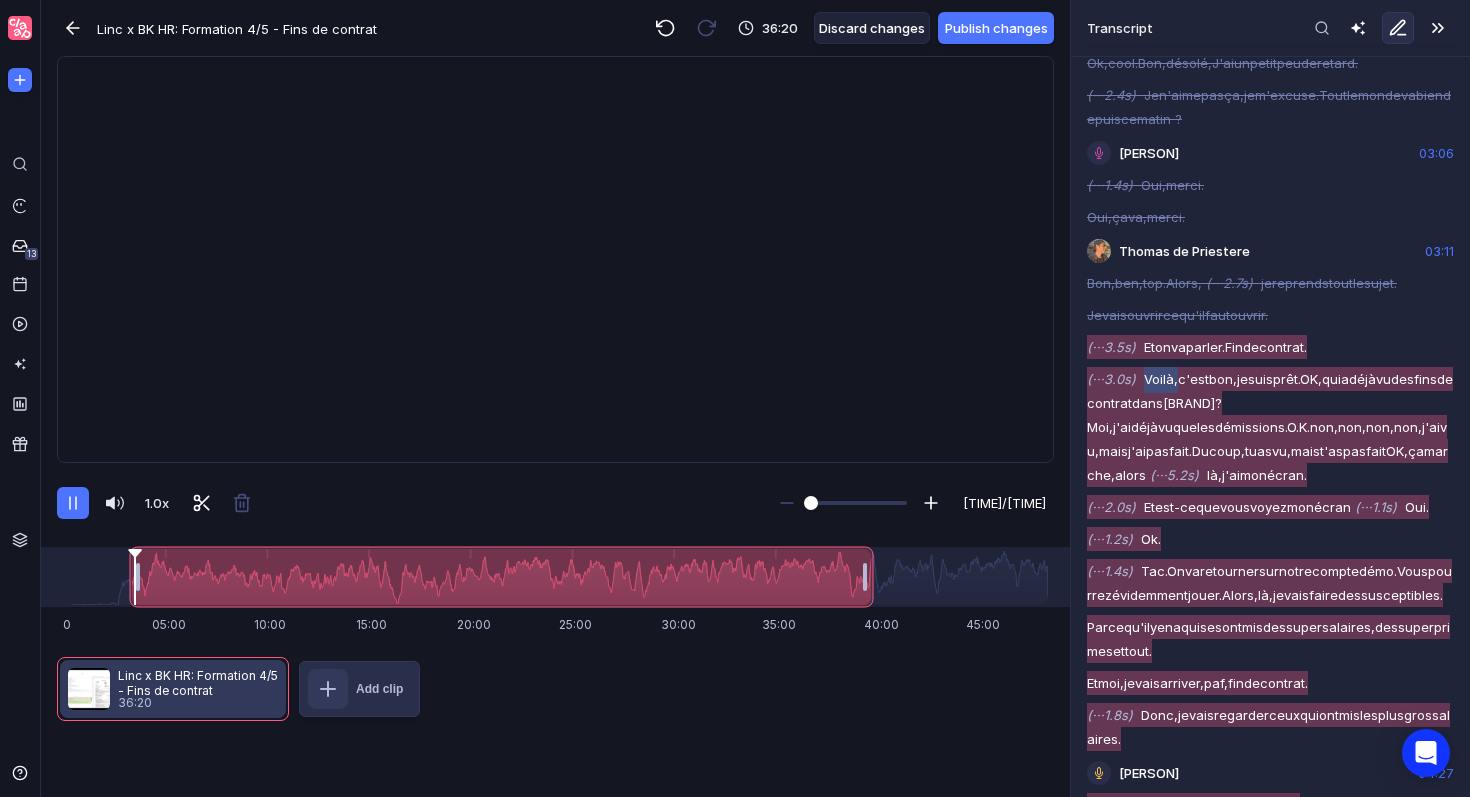 click at bounding box center (555, 259) 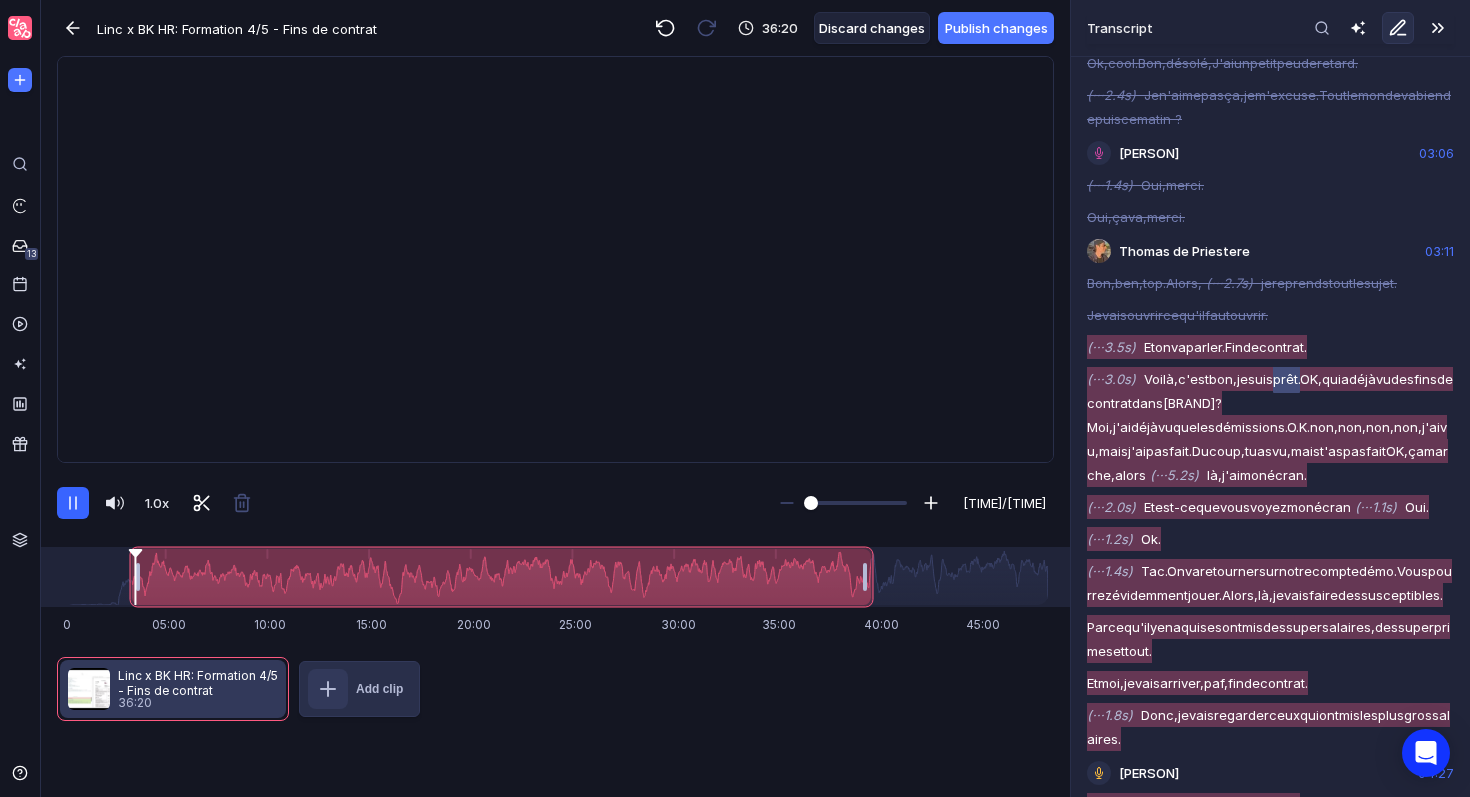 click at bounding box center (73, 503) 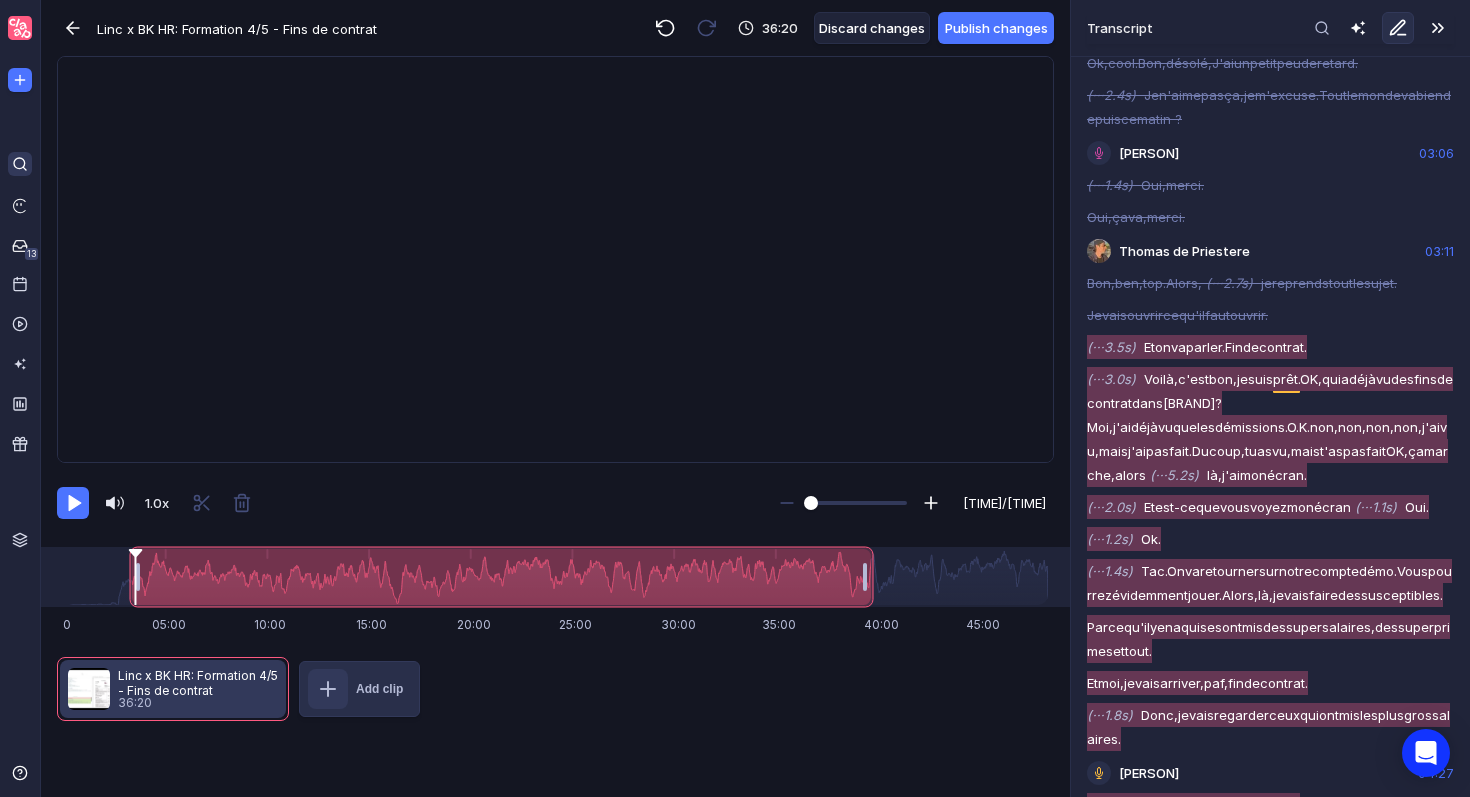 click at bounding box center [19, 163] 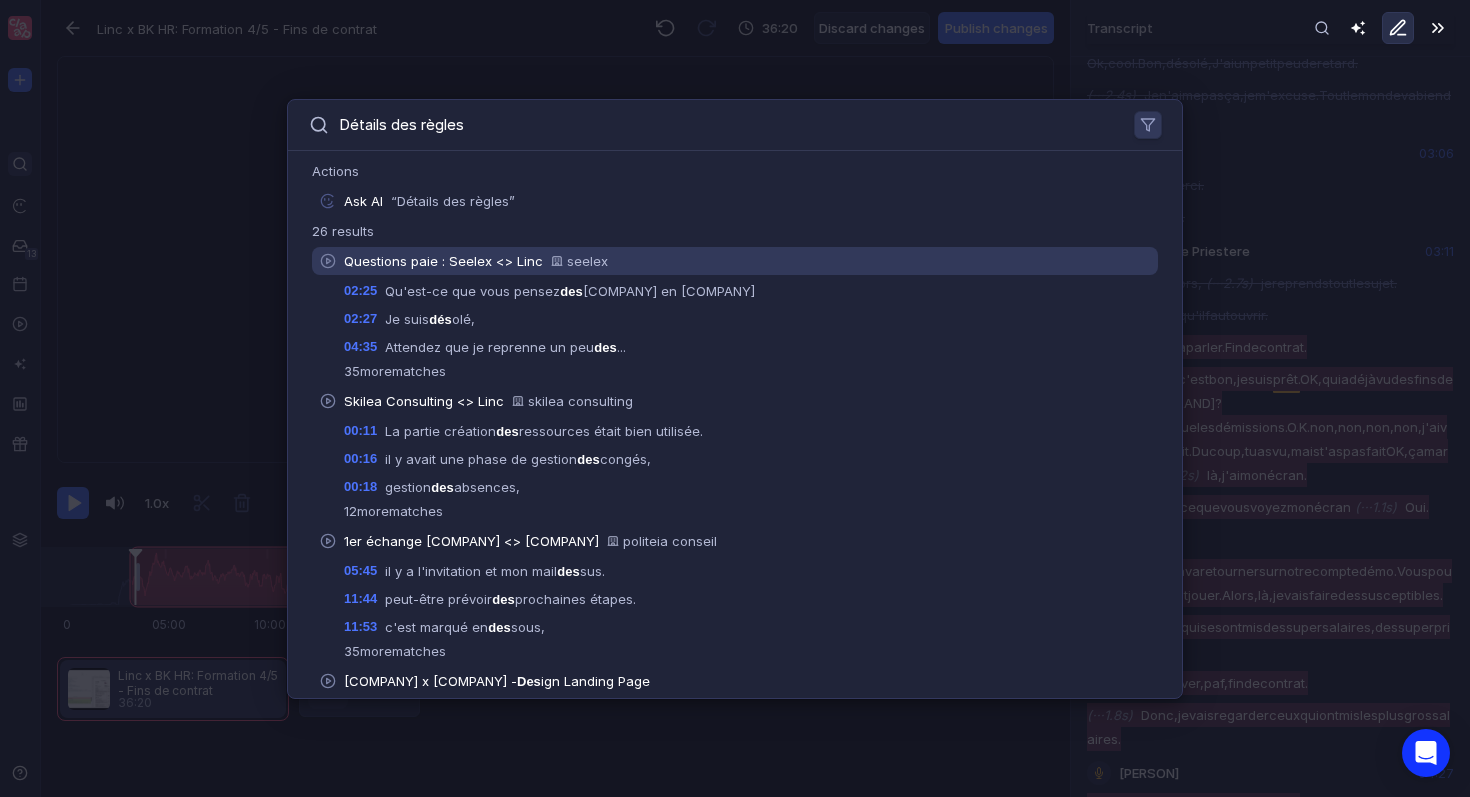 type on "Détails des règles" 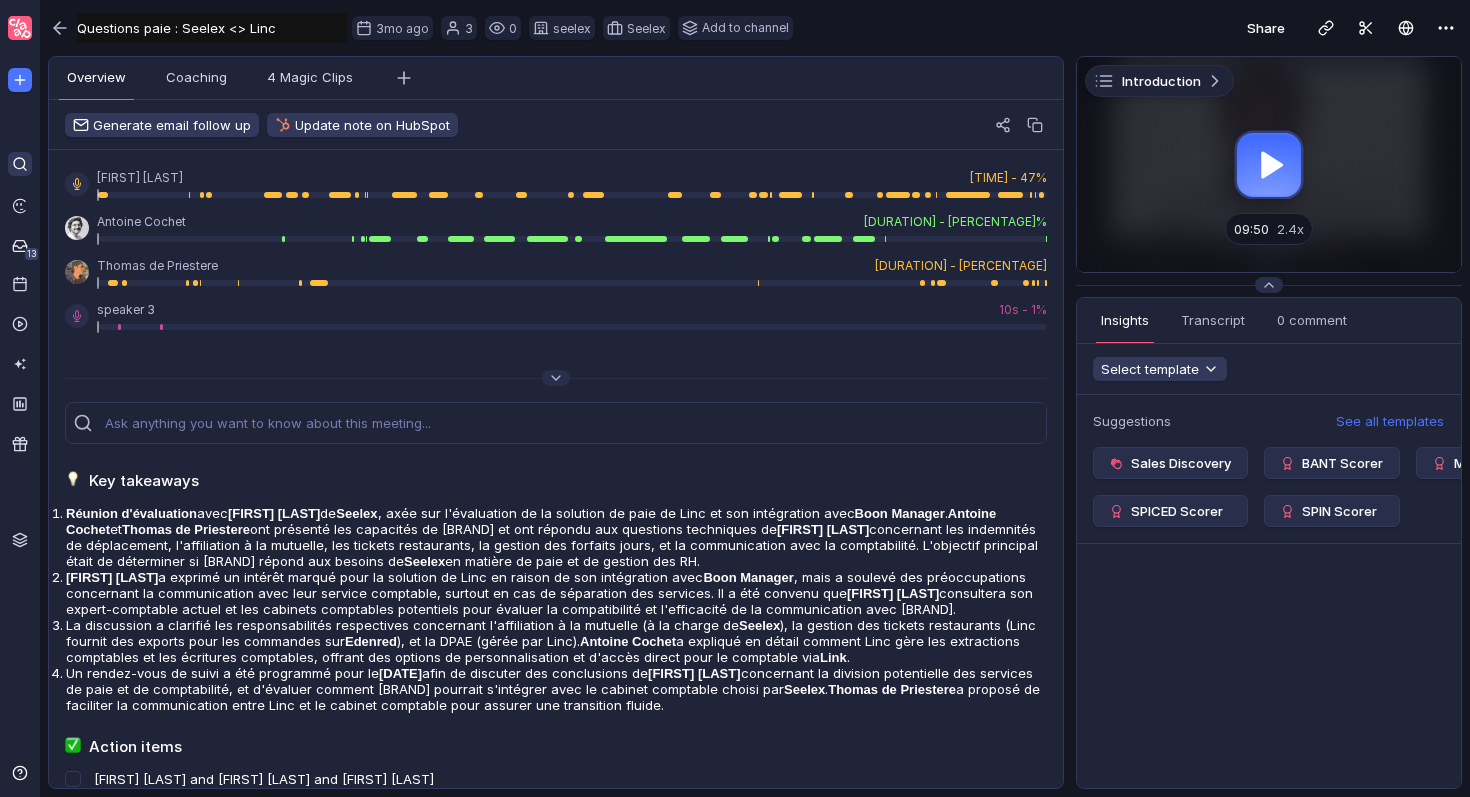 click at bounding box center (20, 164) 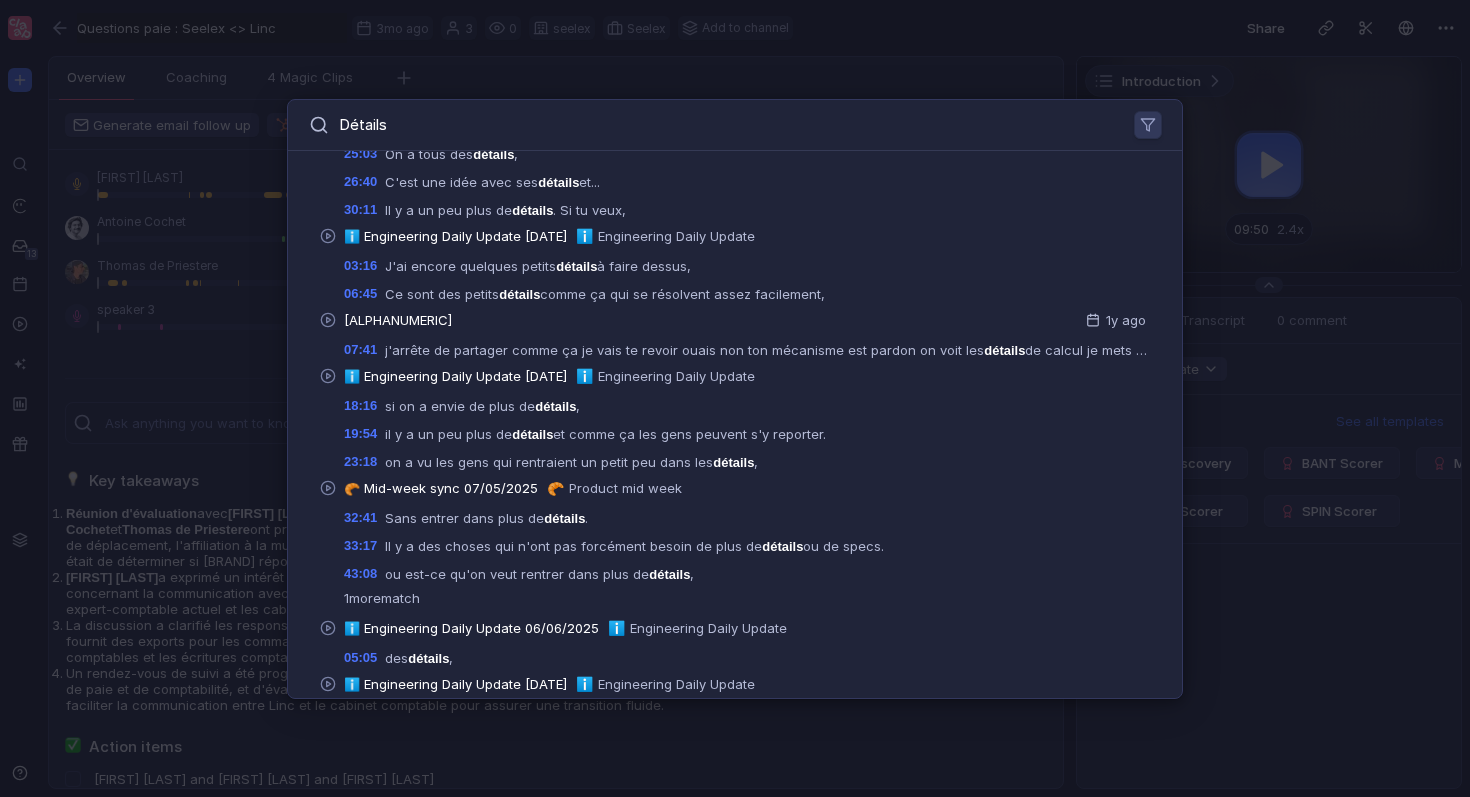 scroll, scrollTop: 625, scrollLeft: 0, axis: vertical 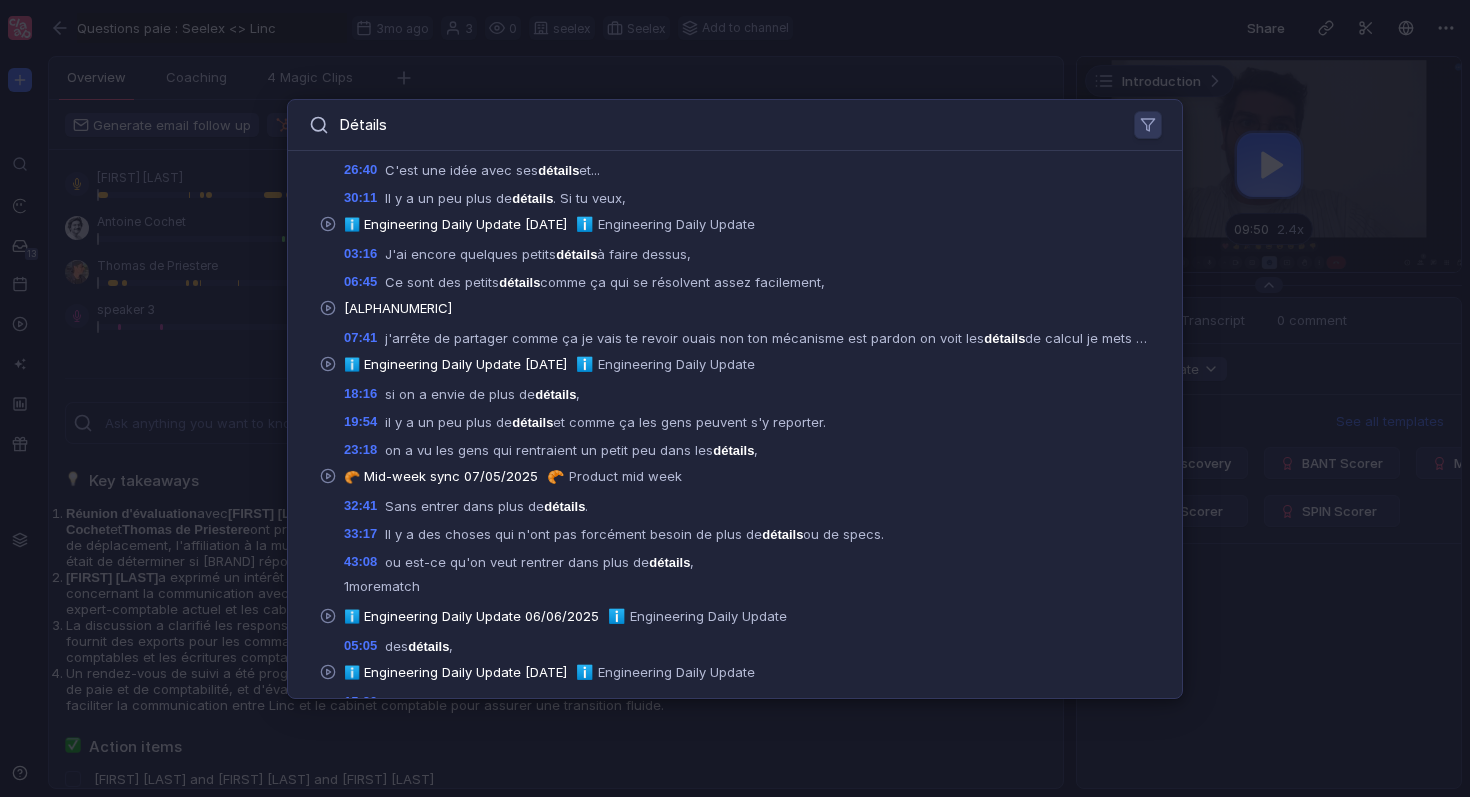 type on "Détails" 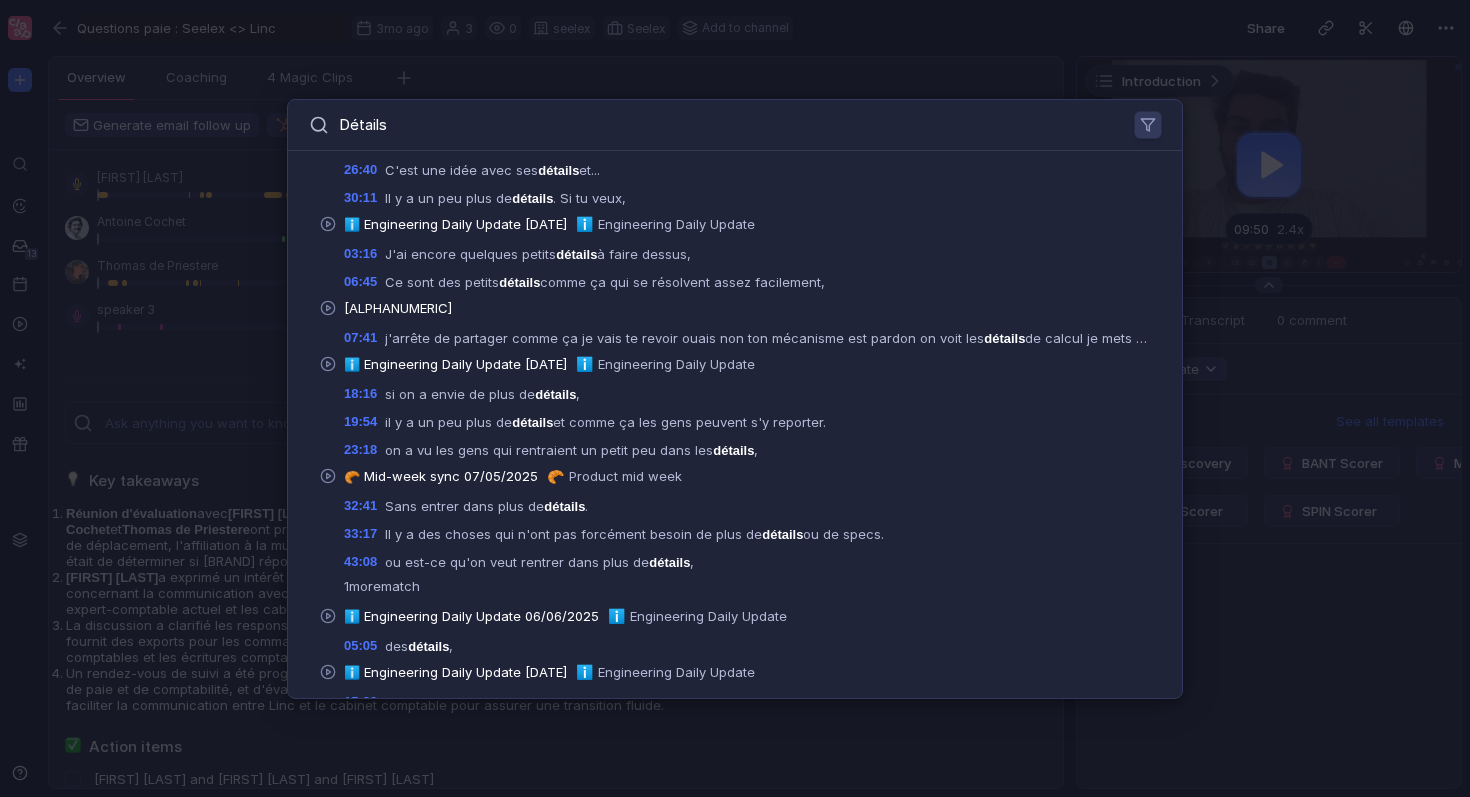 click on "Détails Actions Ask AI   “ Détails ” 26 results Questions paie : Seelex <> Linc seelex 22:32 Donc ça, je vous dirais quand on commencera à rentrer un peu plus dans les  détails  liés à la paie et à tout ça. Skilea Consulting <> Linc skilea consulting 05:13 On a eu en gros tous les  détails  de la roadmap du développement. 1er échange Linc <> Politeia Conseil politeia conseil 20:55 il n'y a pas l'air d'avoir énormément de  détails . ℹ️ Engineering Daily Update 15/05/2025 ℹ️ Engineering Daily Update 07:29 Production, histoire que tout le monde ait l'info sur un Channel dédié, que ce soit un peu plus clair. Voilà, mais tout ça, je vais le documenter et je vais continuer là dessus. J'ai d'ailleurs un ticket. Si vous voulez tous les  détails , un peu des tout doux que je suis en train de faire dessus. Il y a un ticket sur Leetub qui est une progress où j'ai noté en fait toutes les étapes que je suis en train de faire. Point 18:01 on en parlera dans les  détails 18:33 détails ." at bounding box center [735, 398] 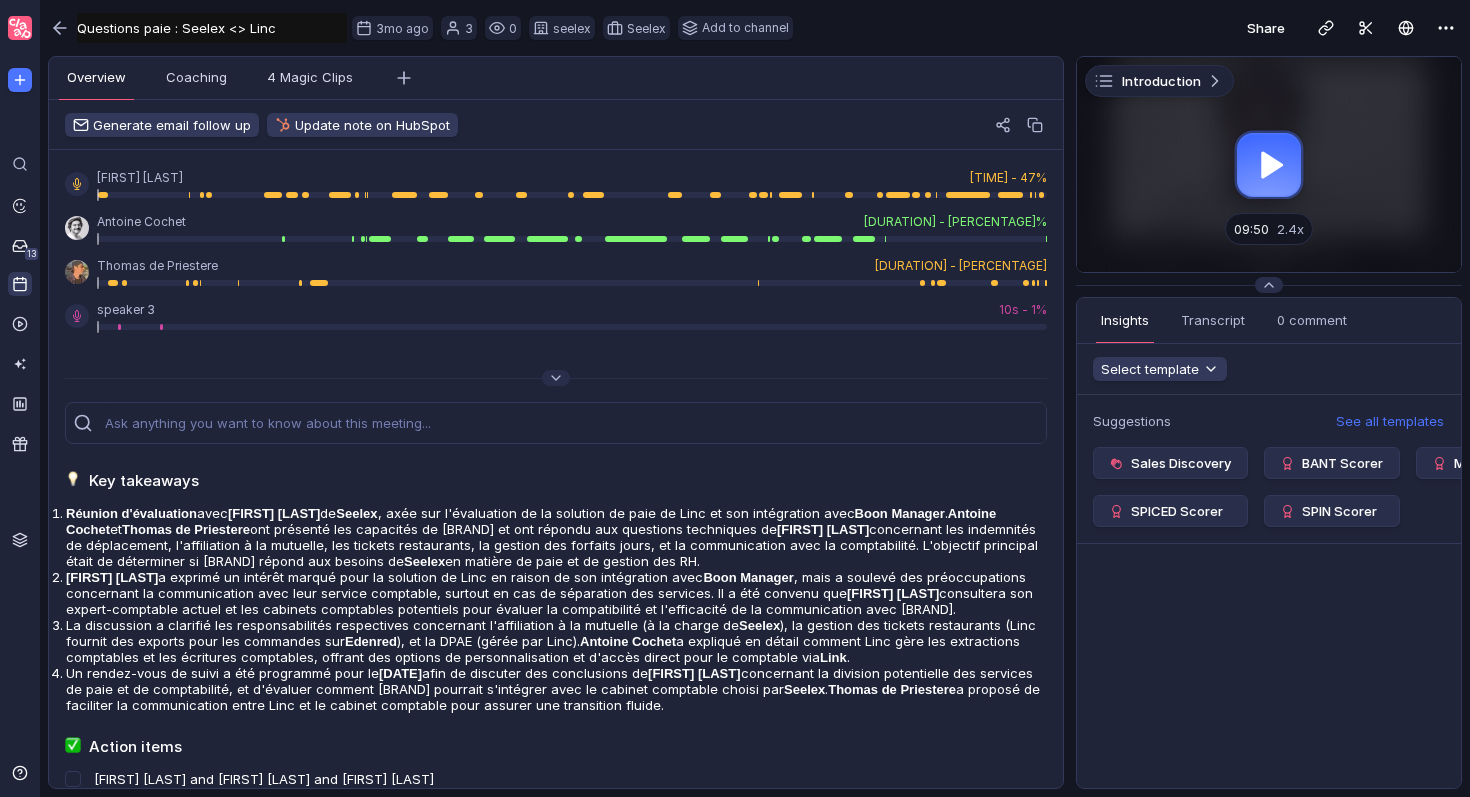 click at bounding box center (20, 284) 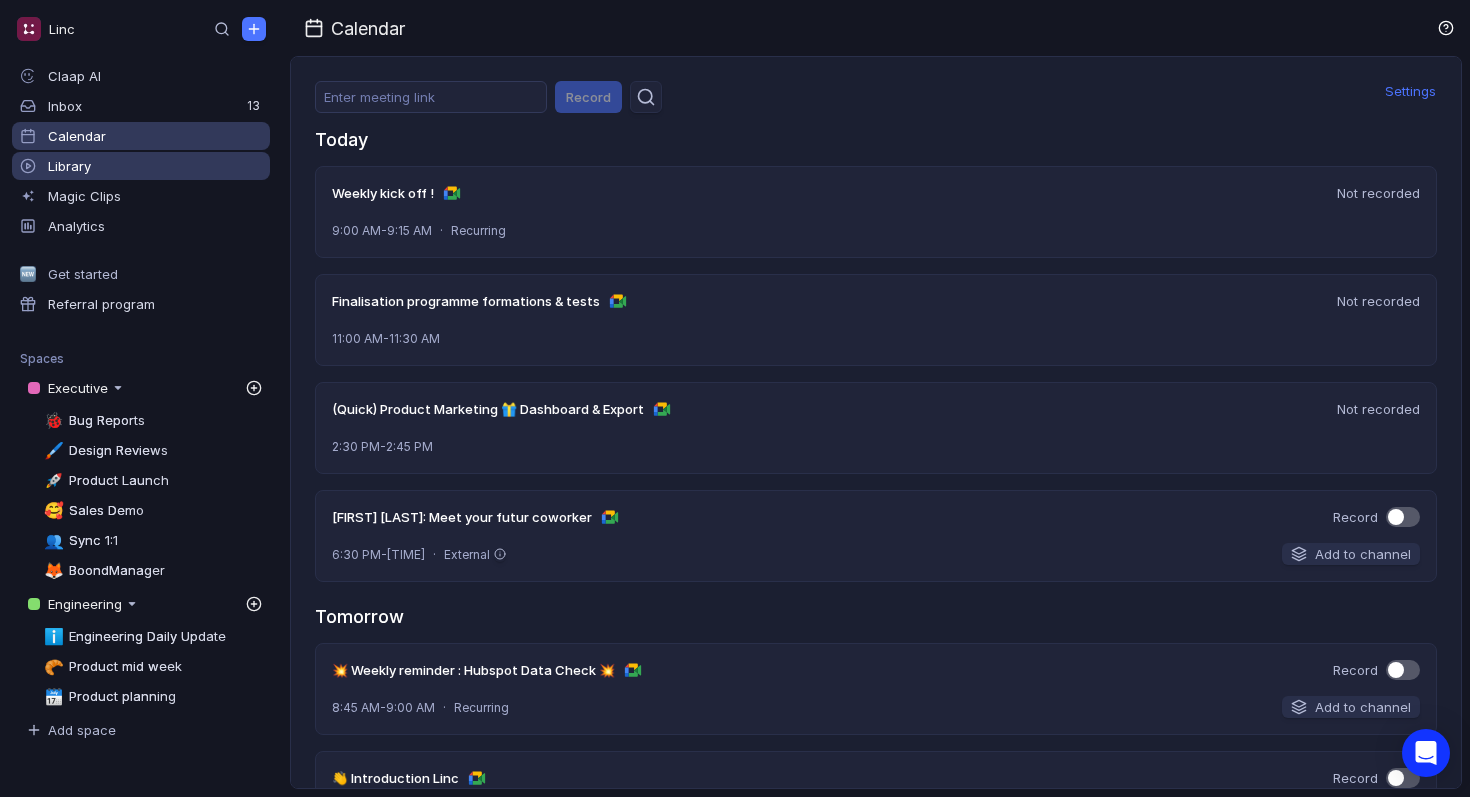 click on "Library" at bounding box center (141, 166) 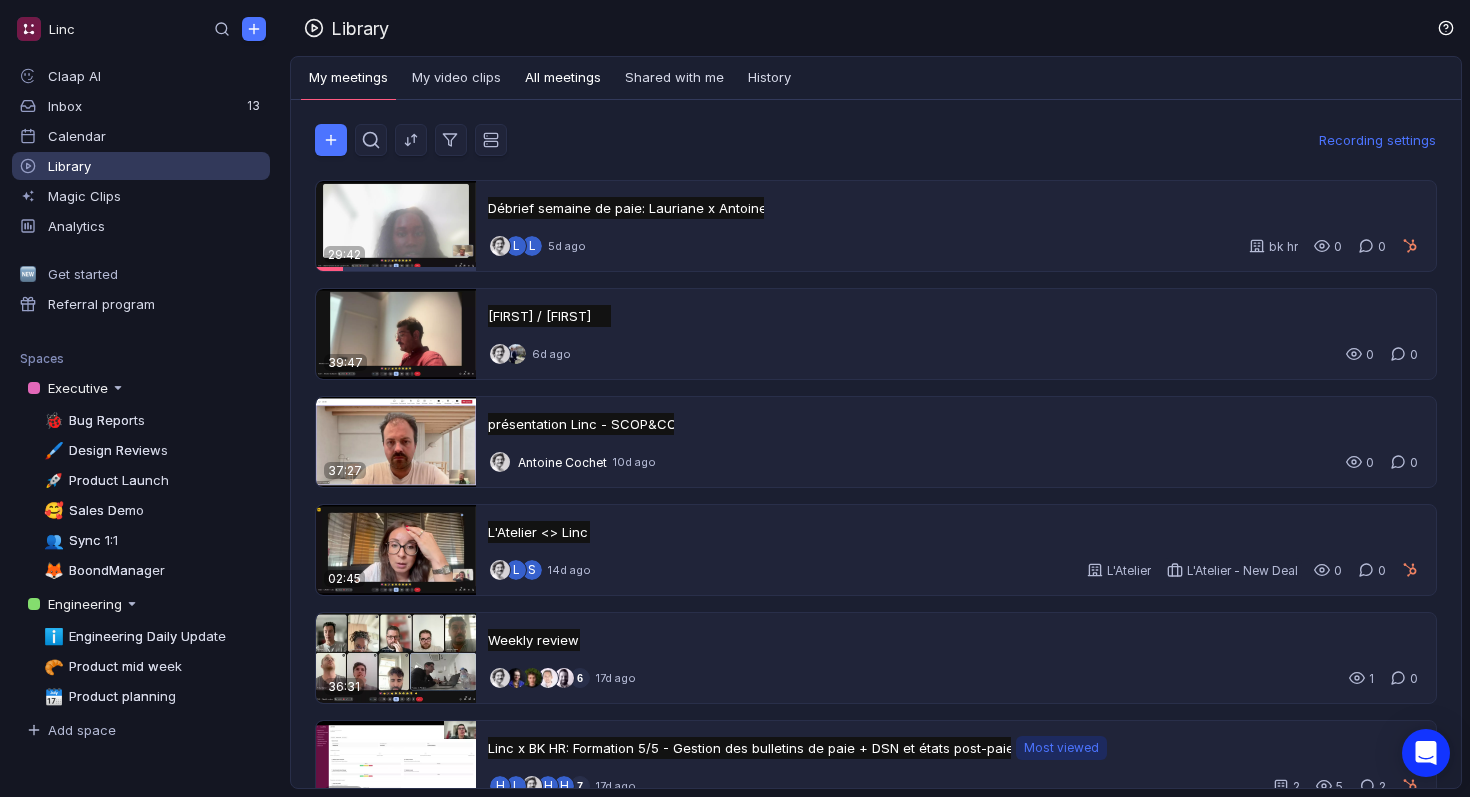 click on "All meetings" at bounding box center (563, 78) 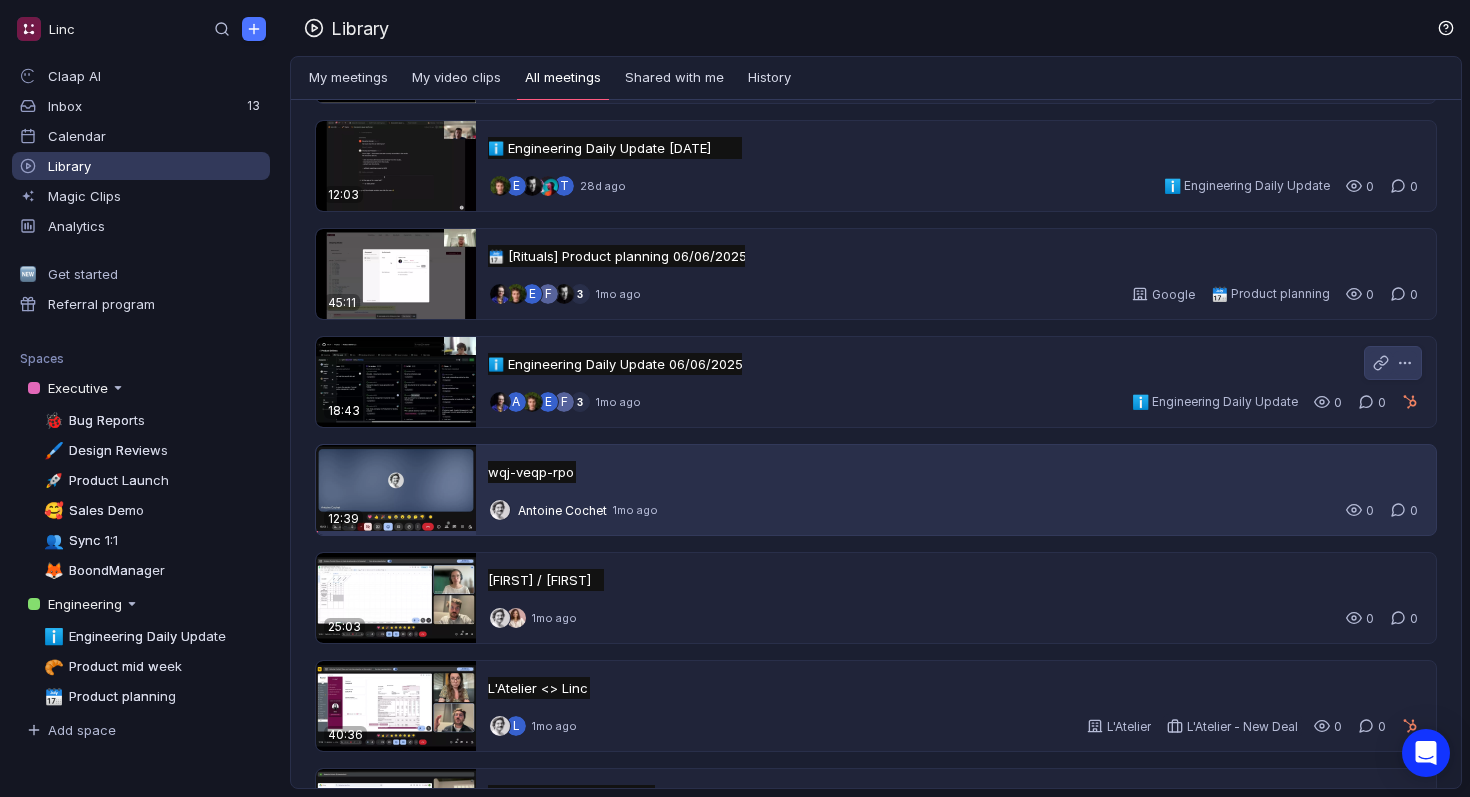 scroll, scrollTop: 1967, scrollLeft: 0, axis: vertical 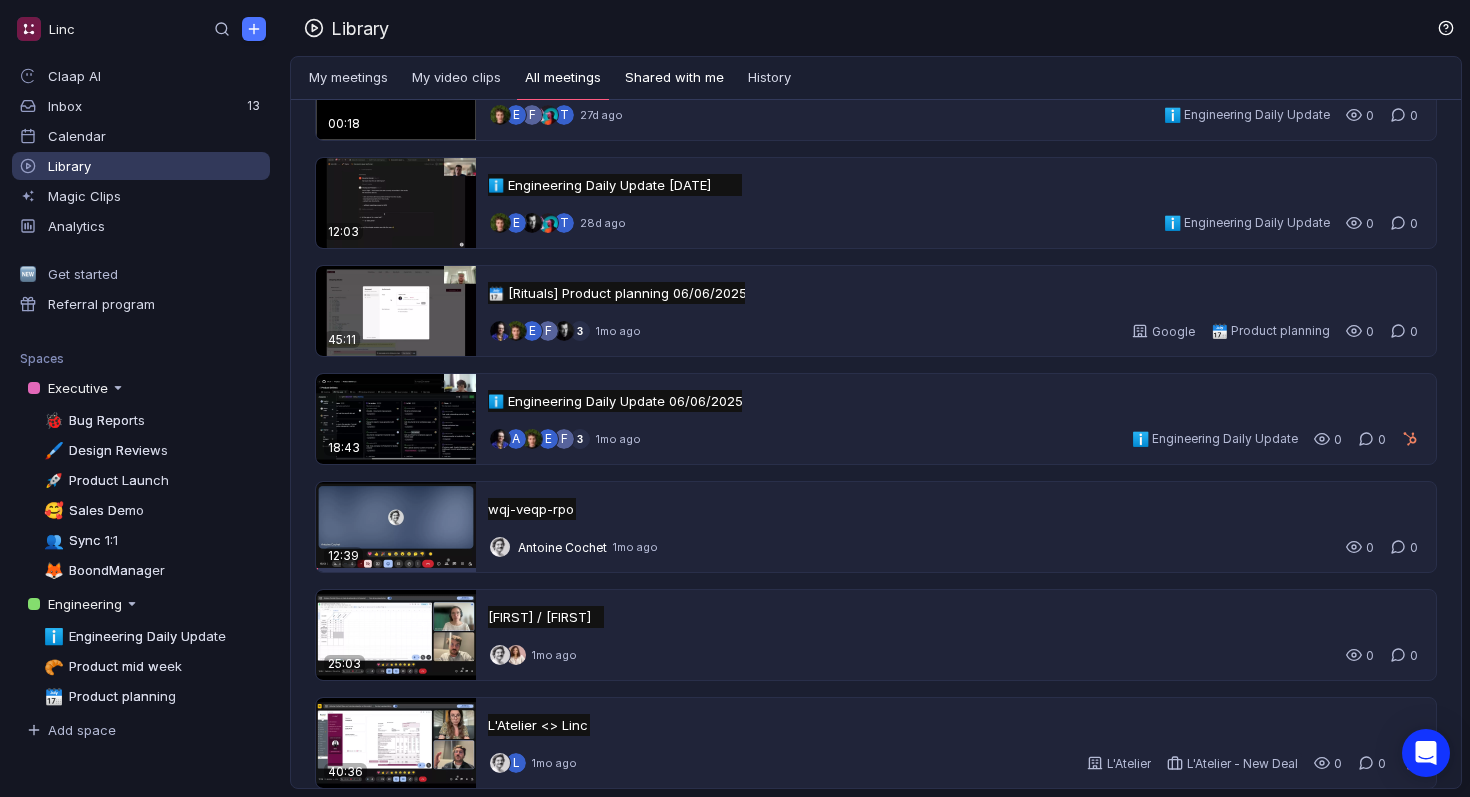 click on "Shared with me" at bounding box center (674, 78) 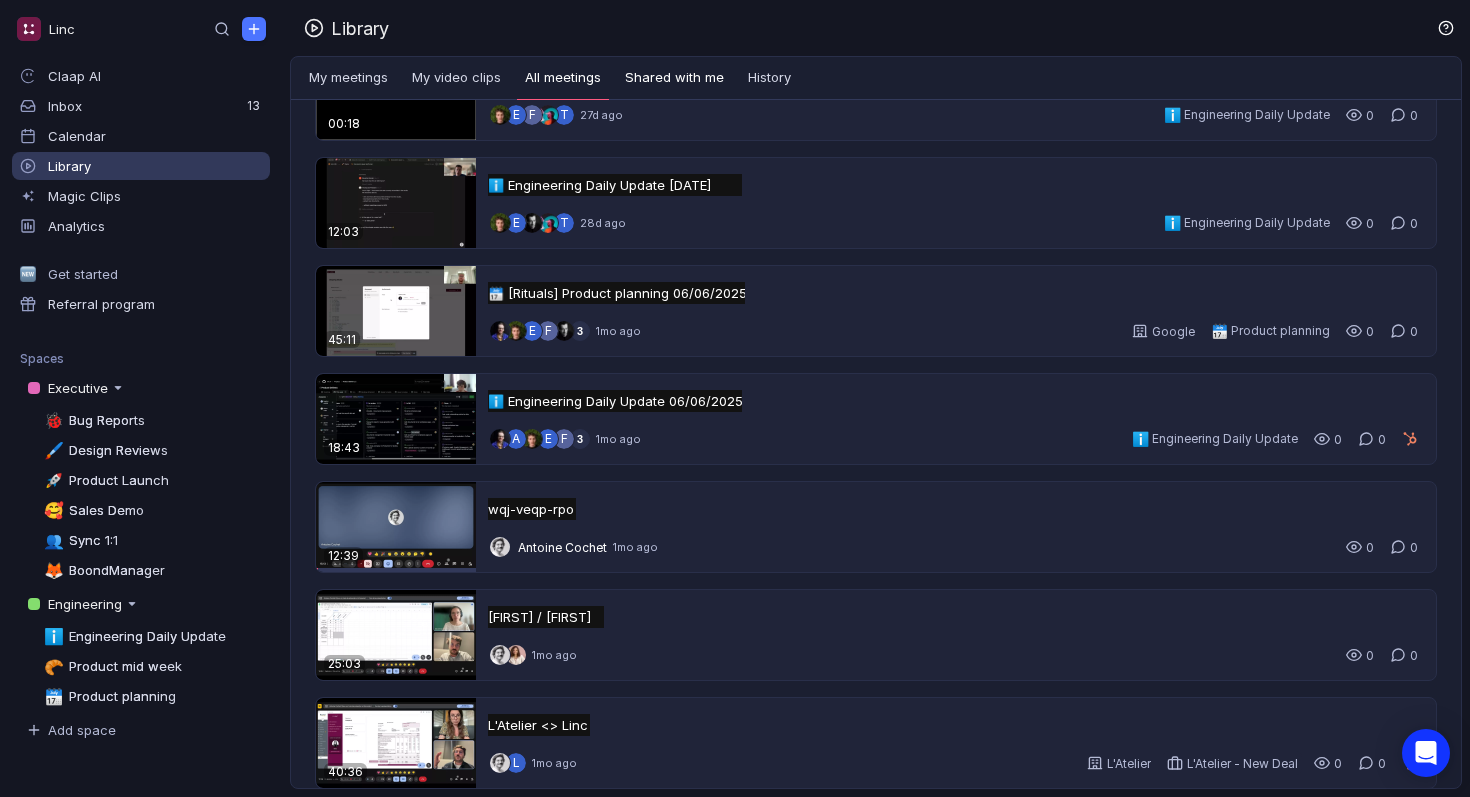 scroll, scrollTop: 0, scrollLeft: 0, axis: both 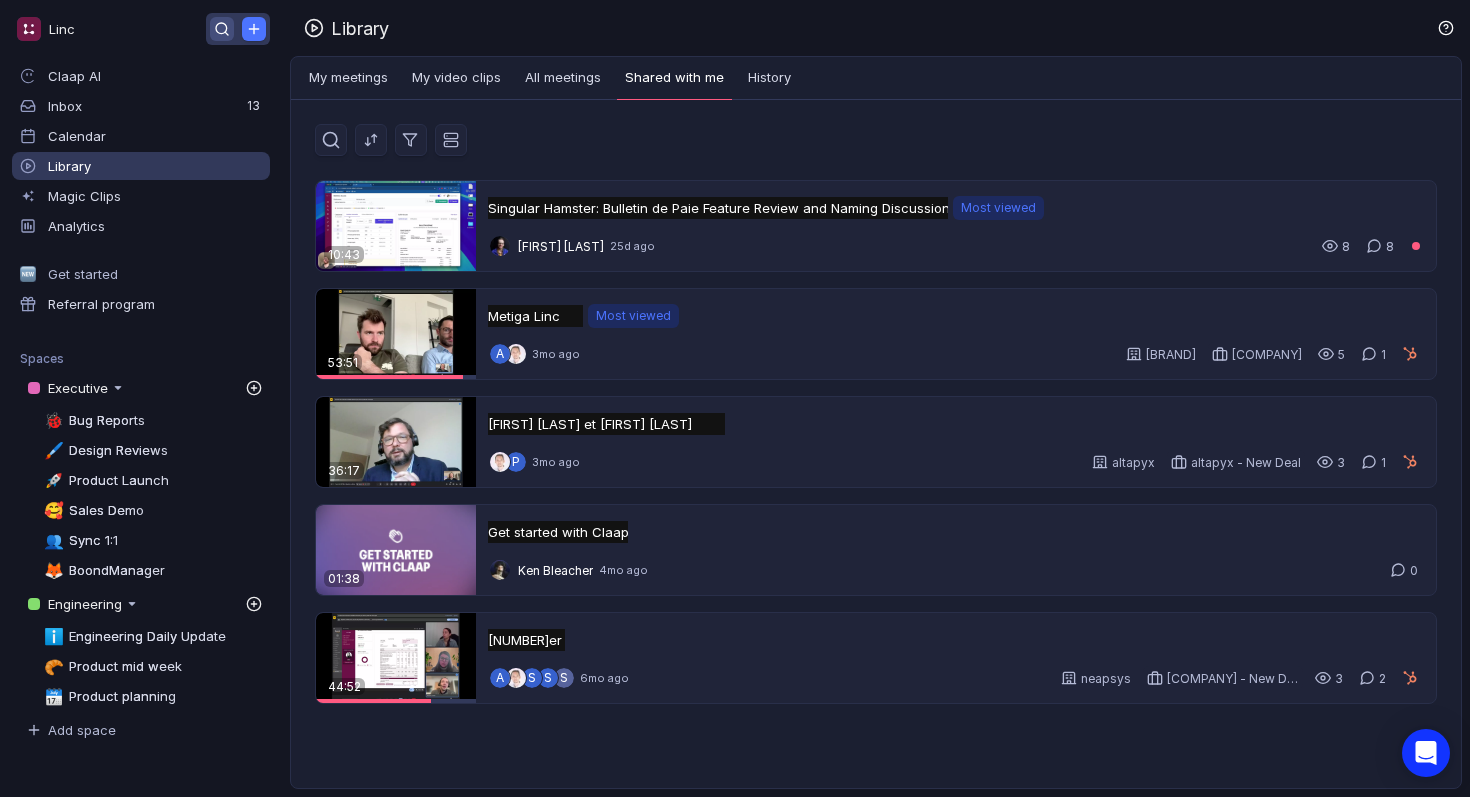 click at bounding box center (222, 29) 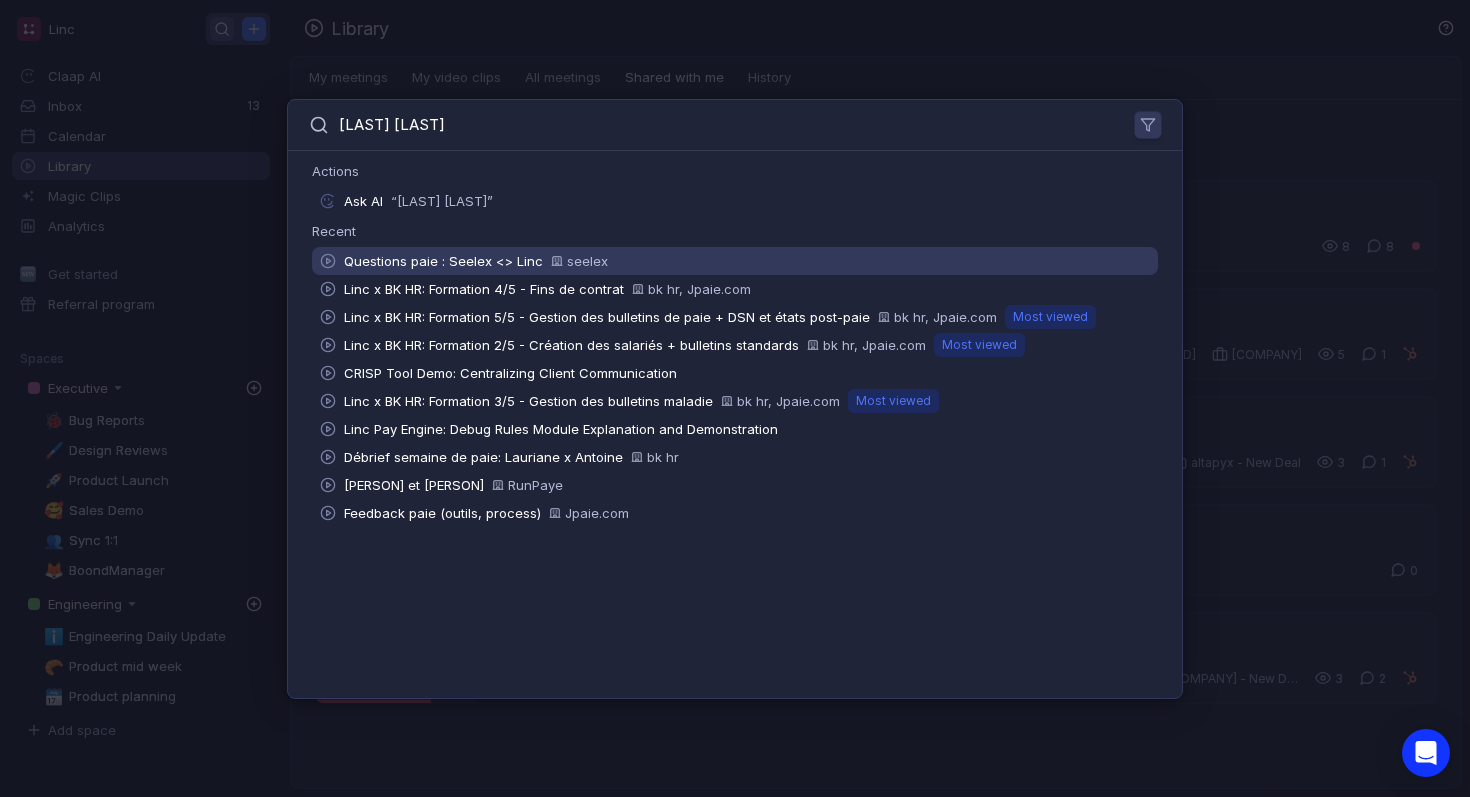 type on "[LAST] [LAST]" 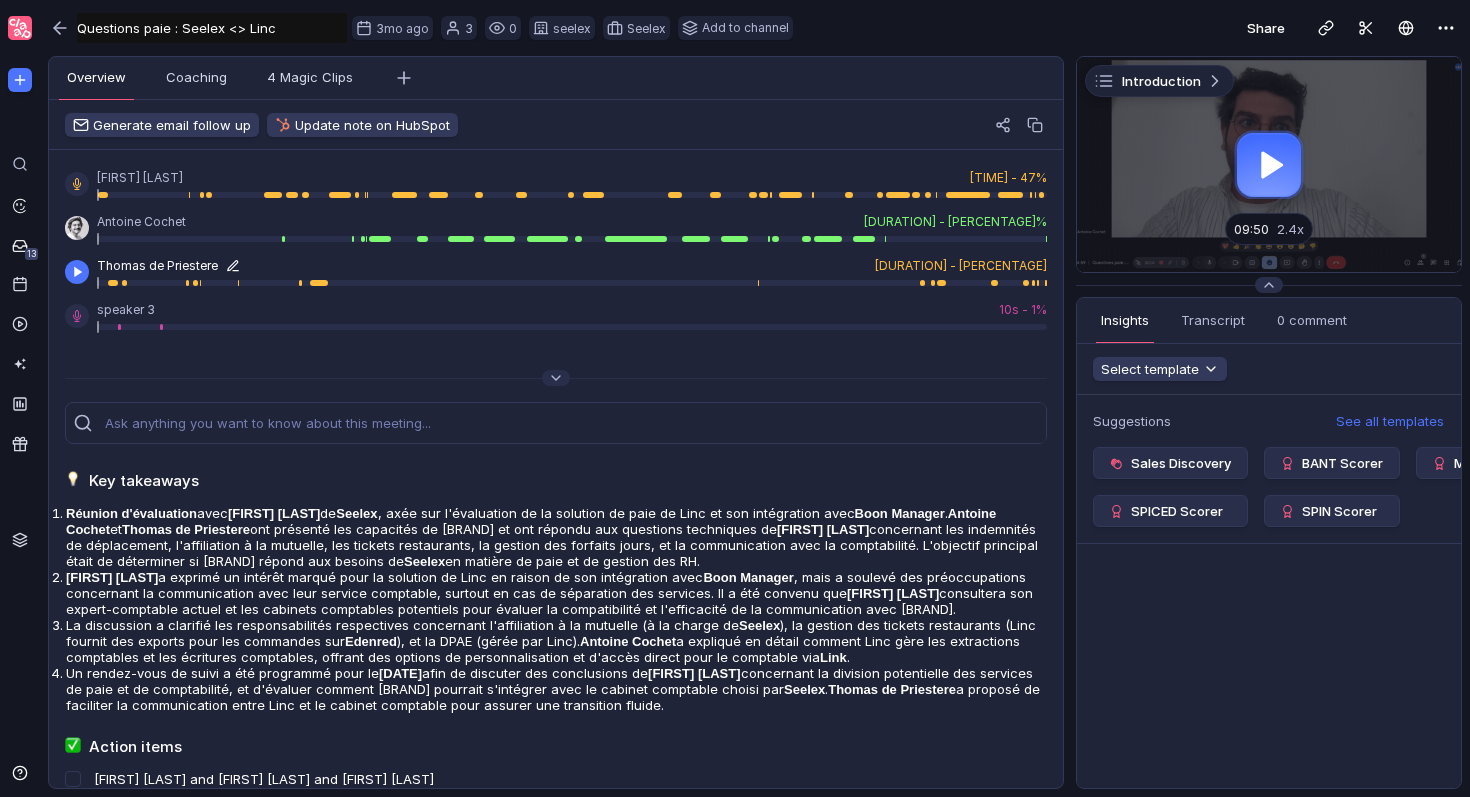 click on "Thomas de Priestere" at bounding box center (168, 265) 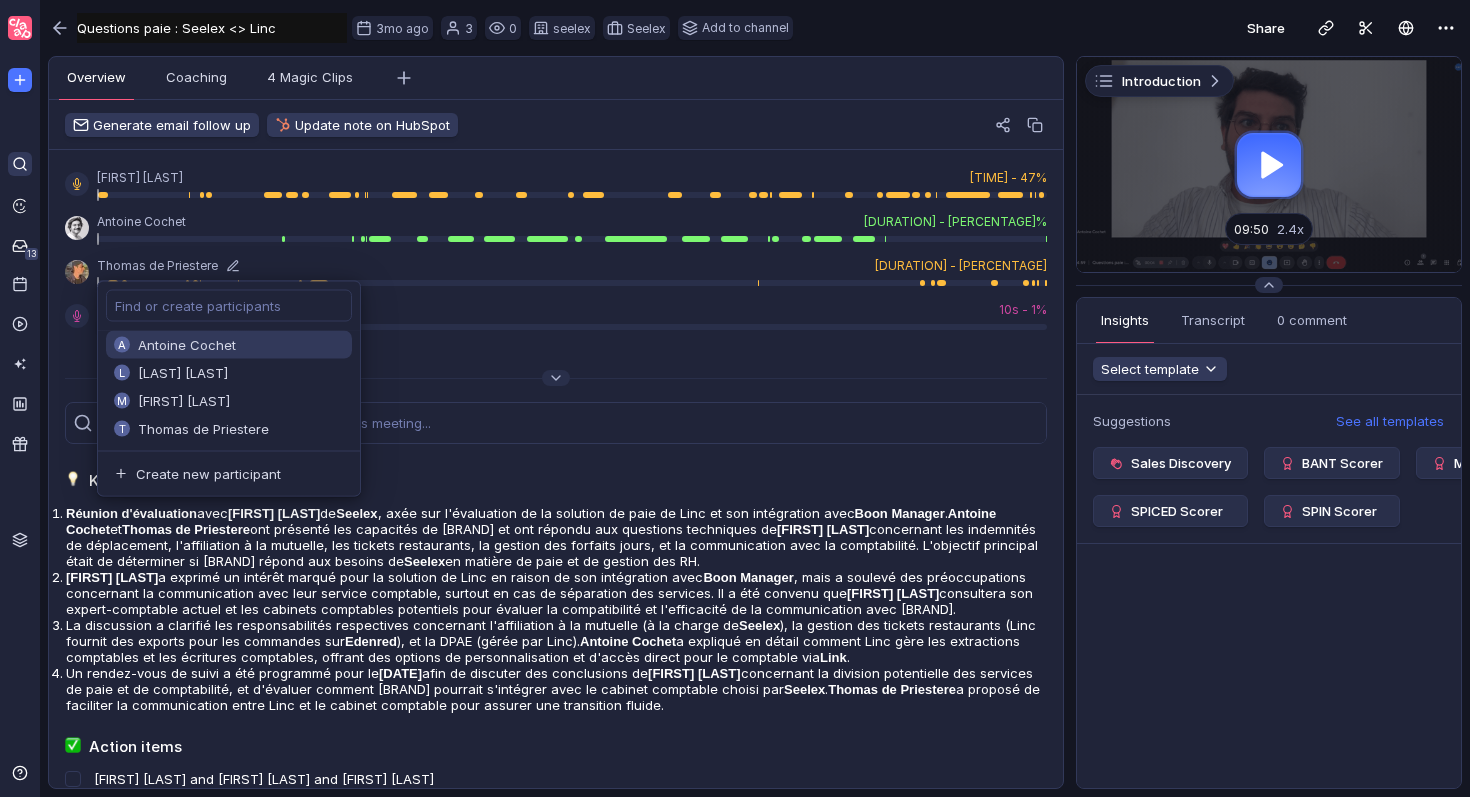 click at bounding box center (20, 164) 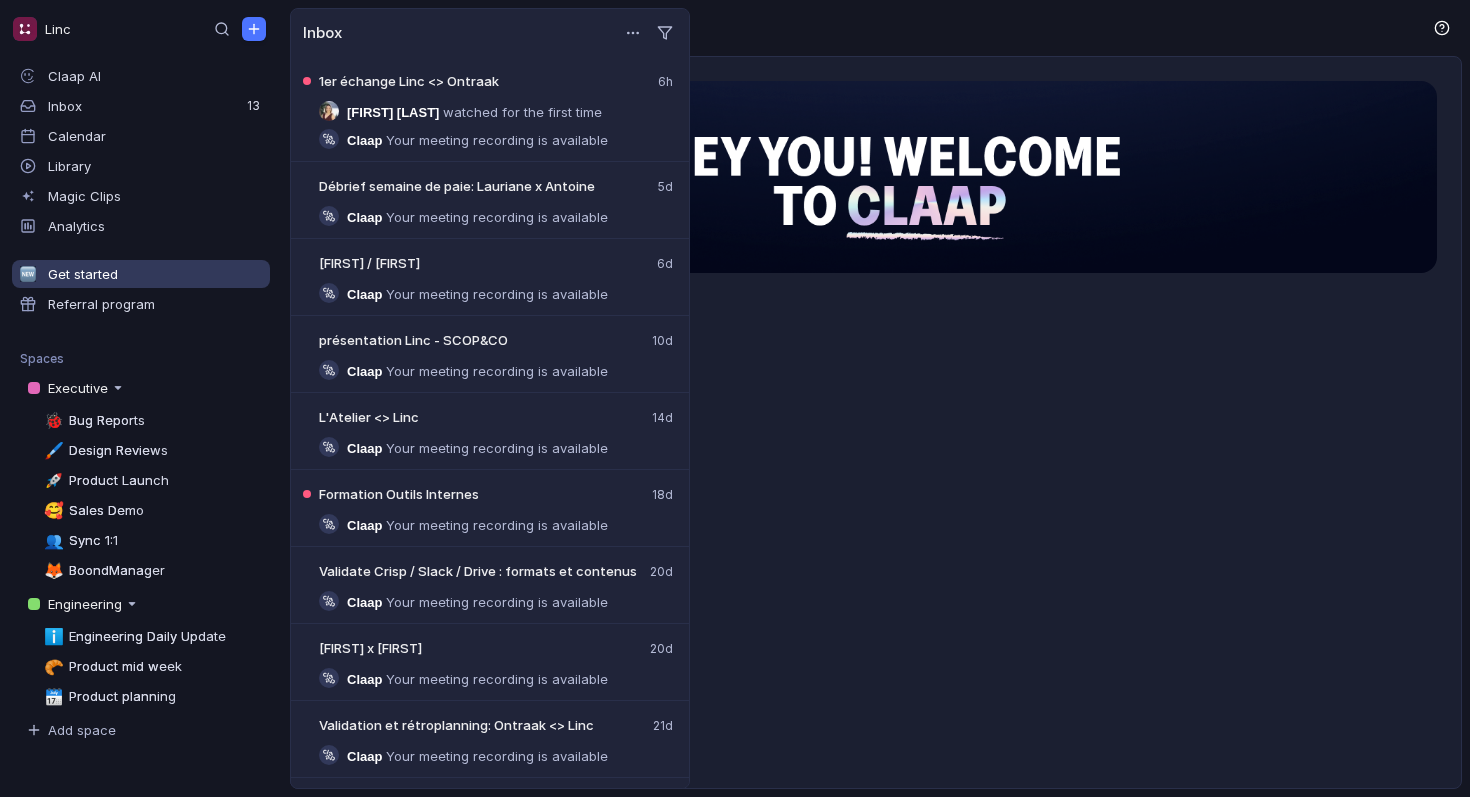 scroll, scrollTop: 0, scrollLeft: 0, axis: both 